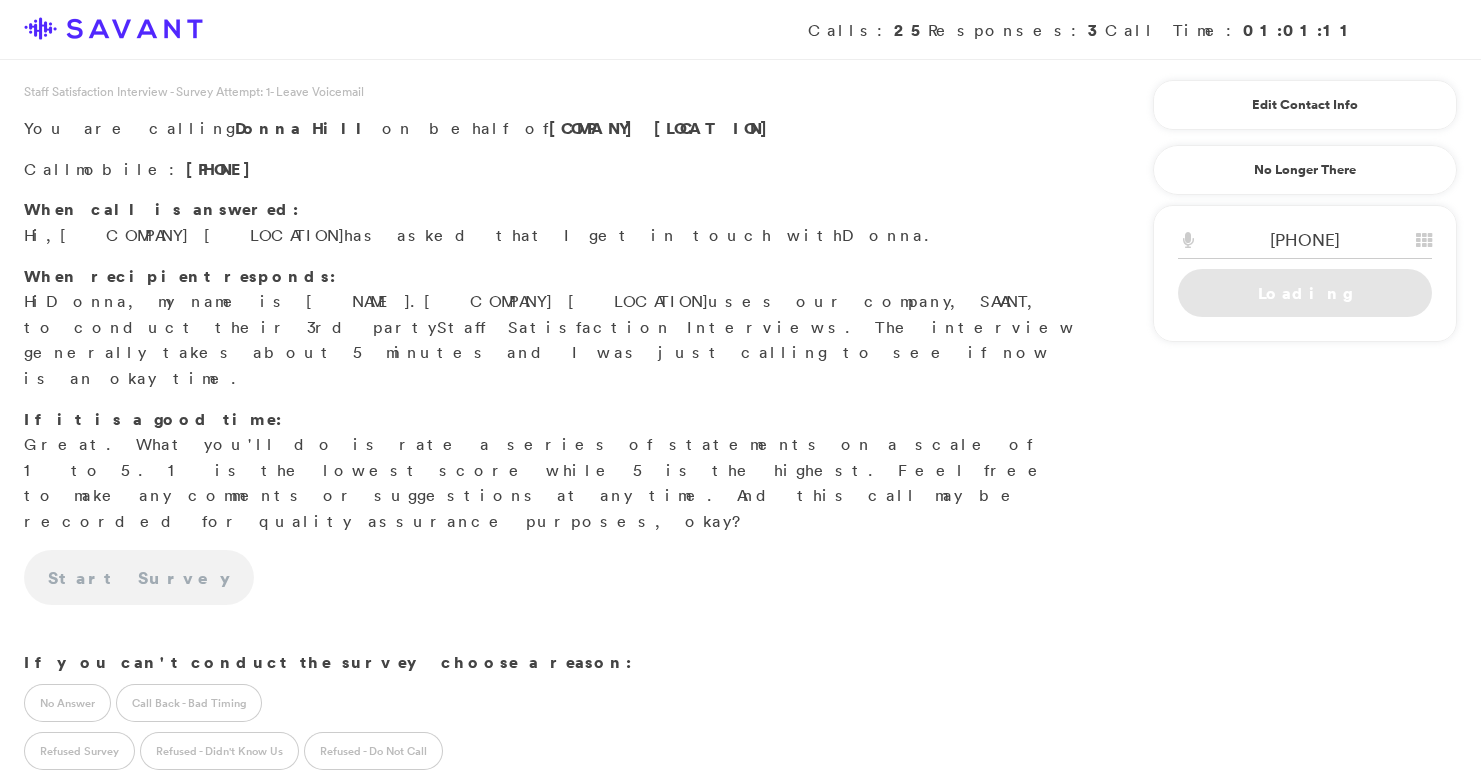scroll, scrollTop: 0, scrollLeft: 0, axis: both 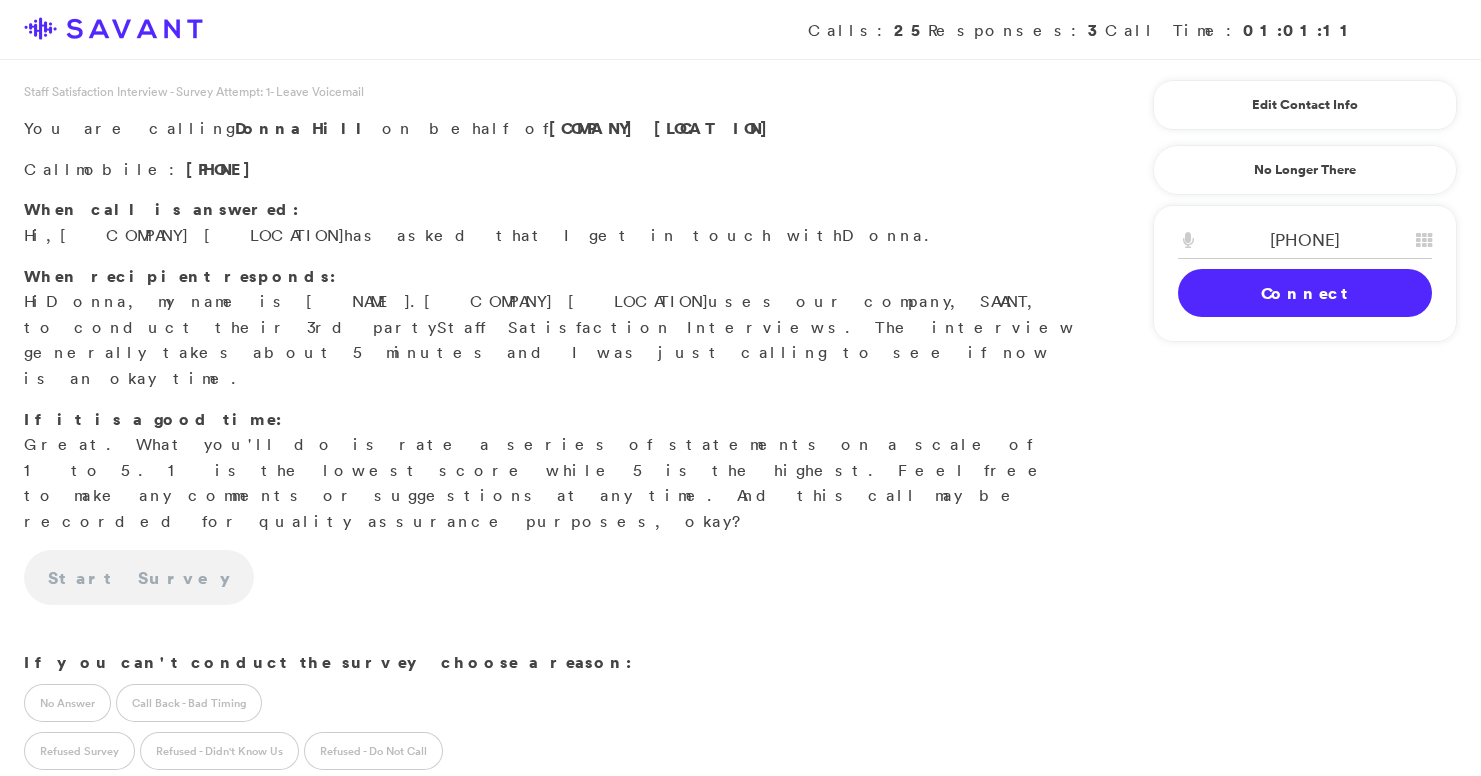 click on "Connect" at bounding box center (1305, 293) 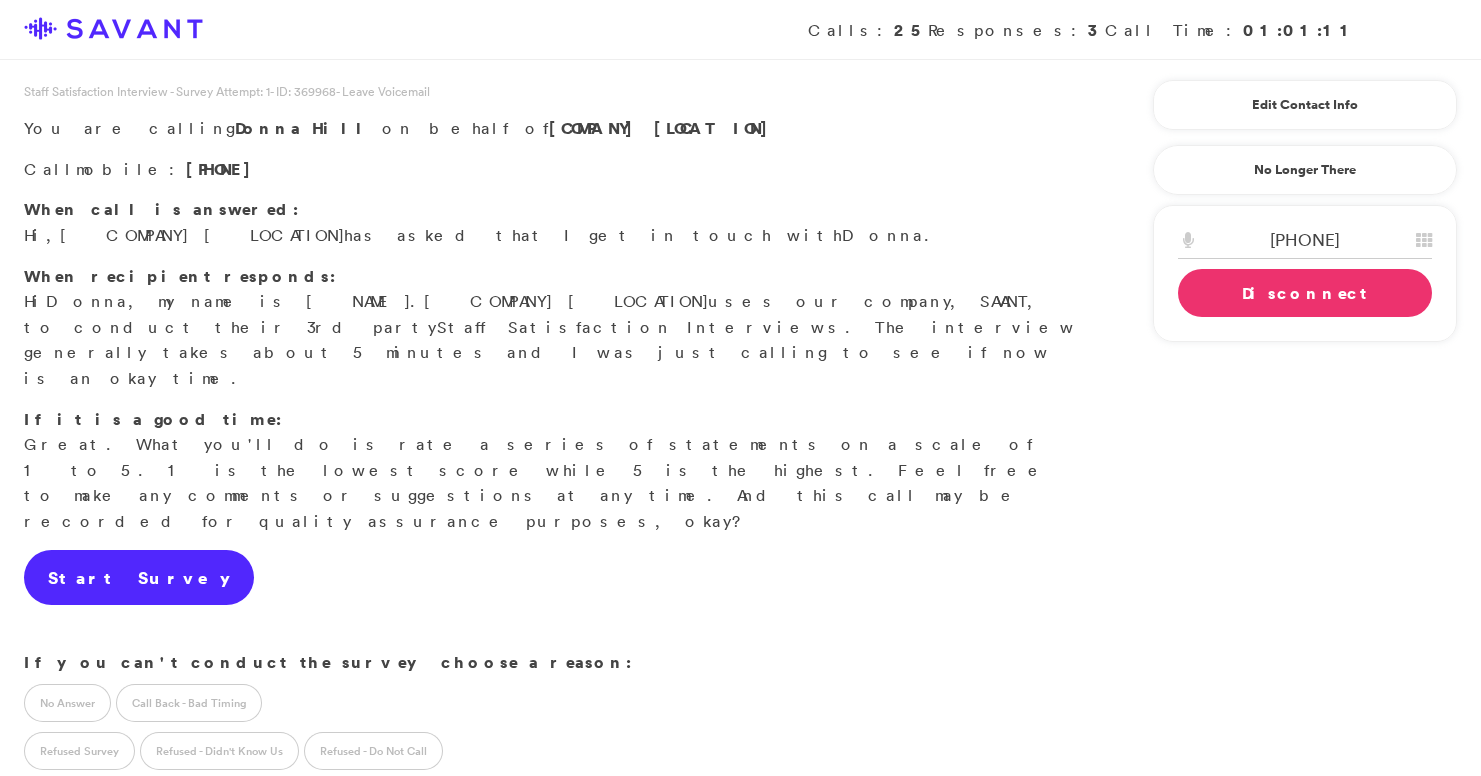 click on "Start Survey" at bounding box center (139, 578) 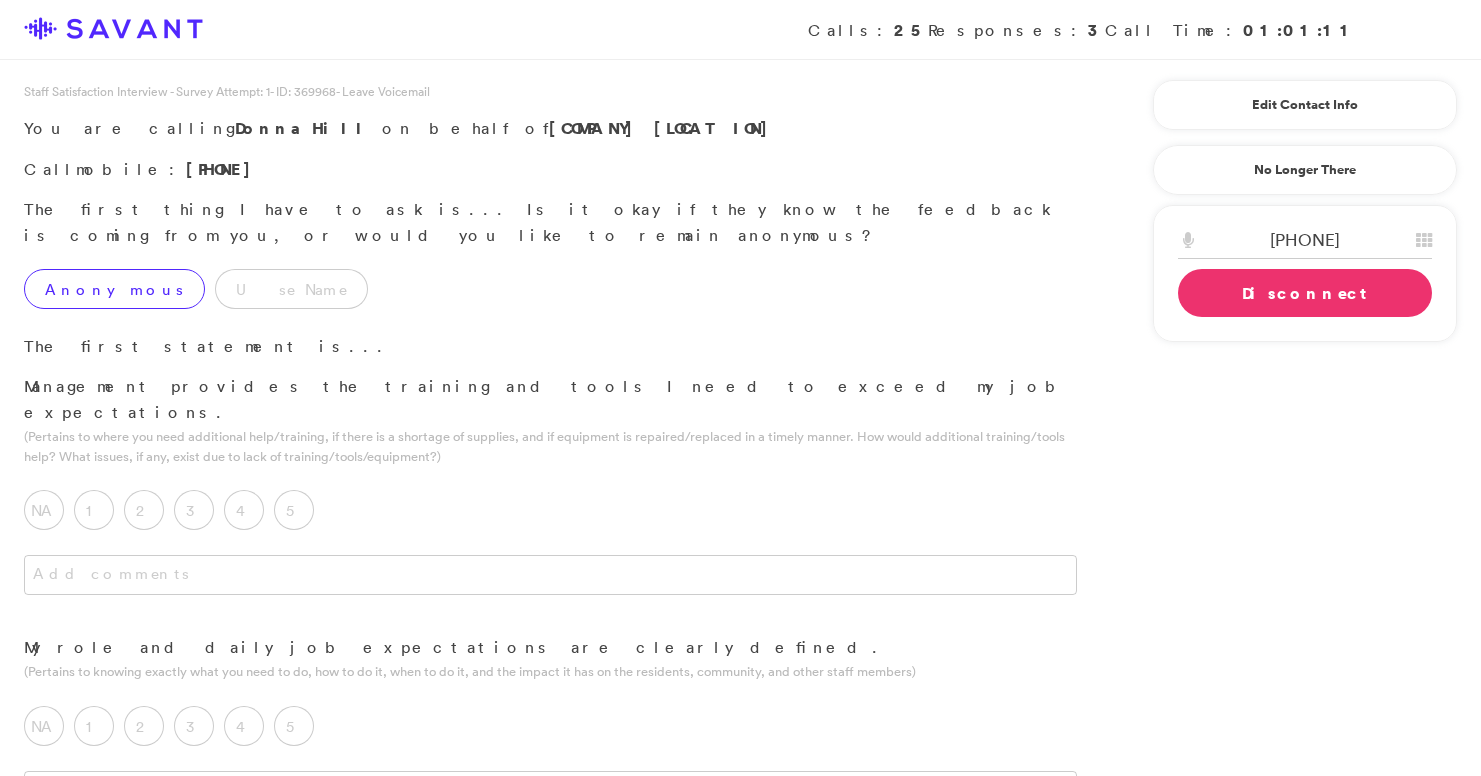 click on "Anonymous" at bounding box center [114, 289] 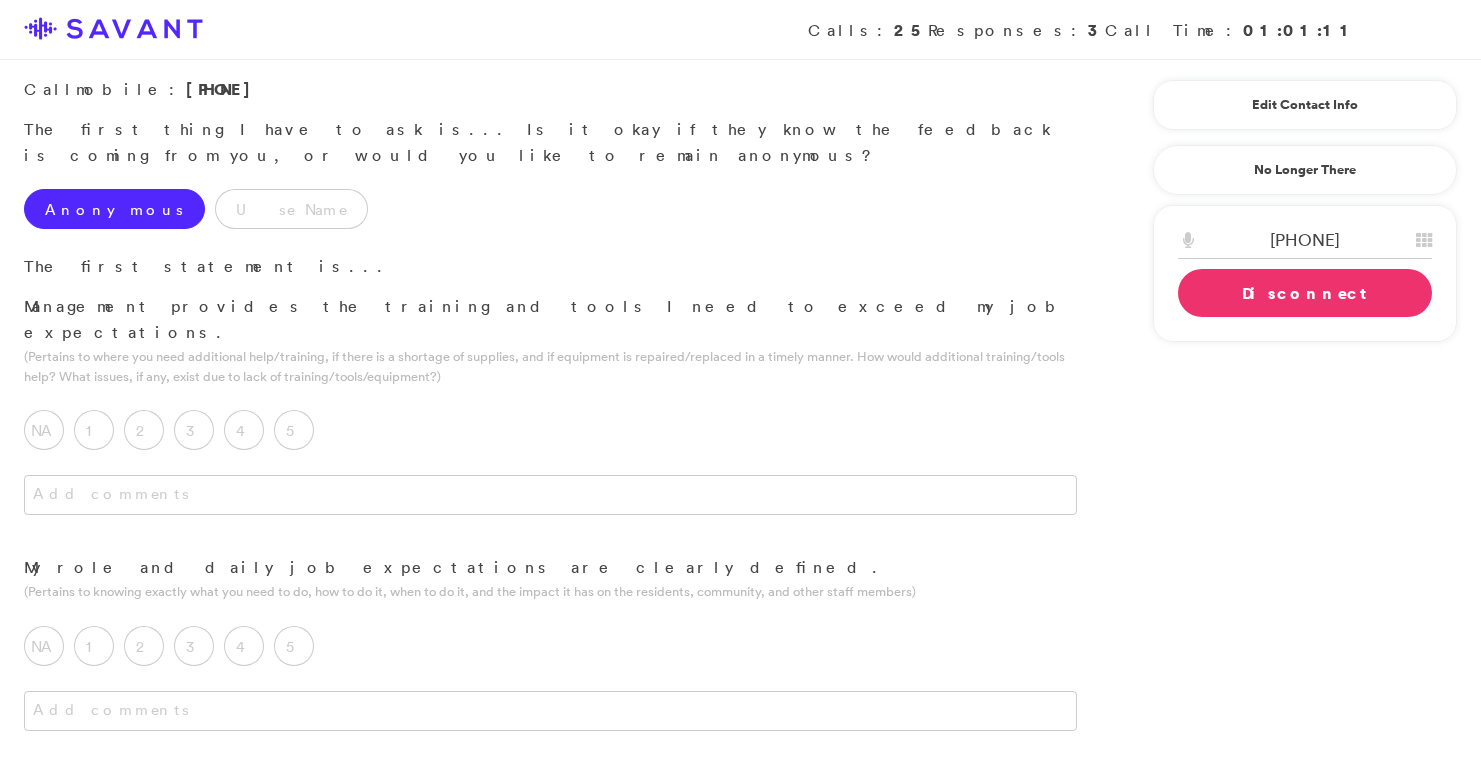 scroll, scrollTop: 136, scrollLeft: 0, axis: vertical 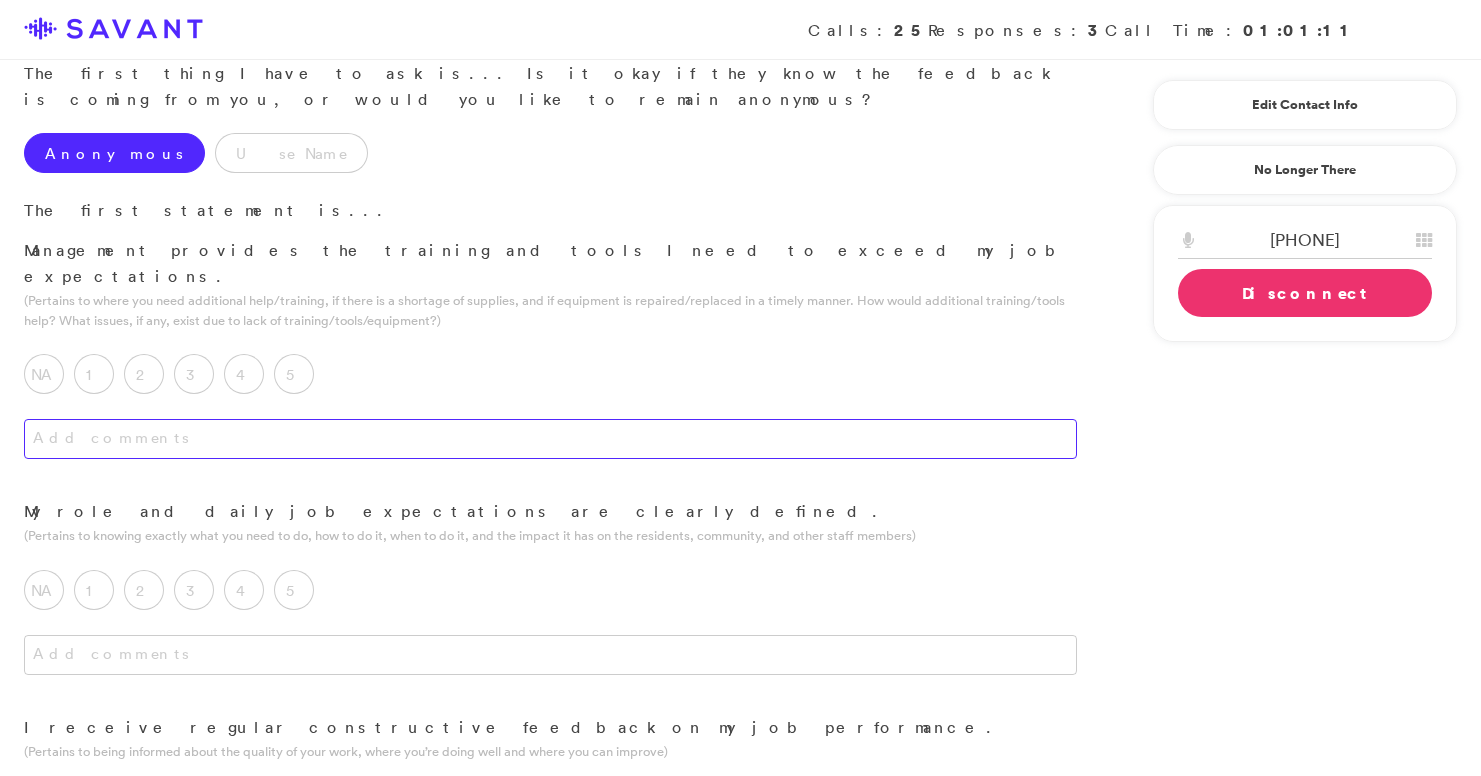 click at bounding box center [550, 439] 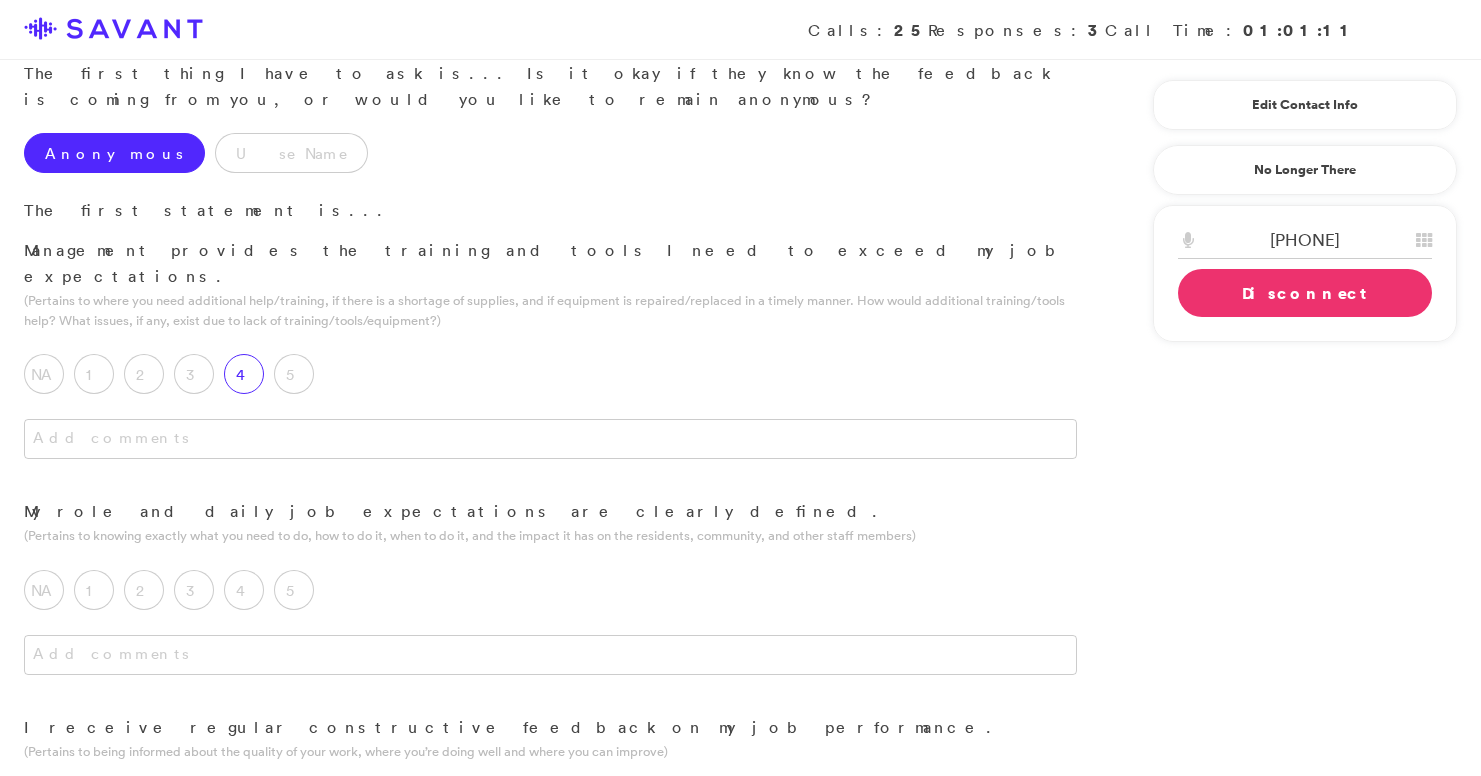 click on "4" at bounding box center (244, 374) 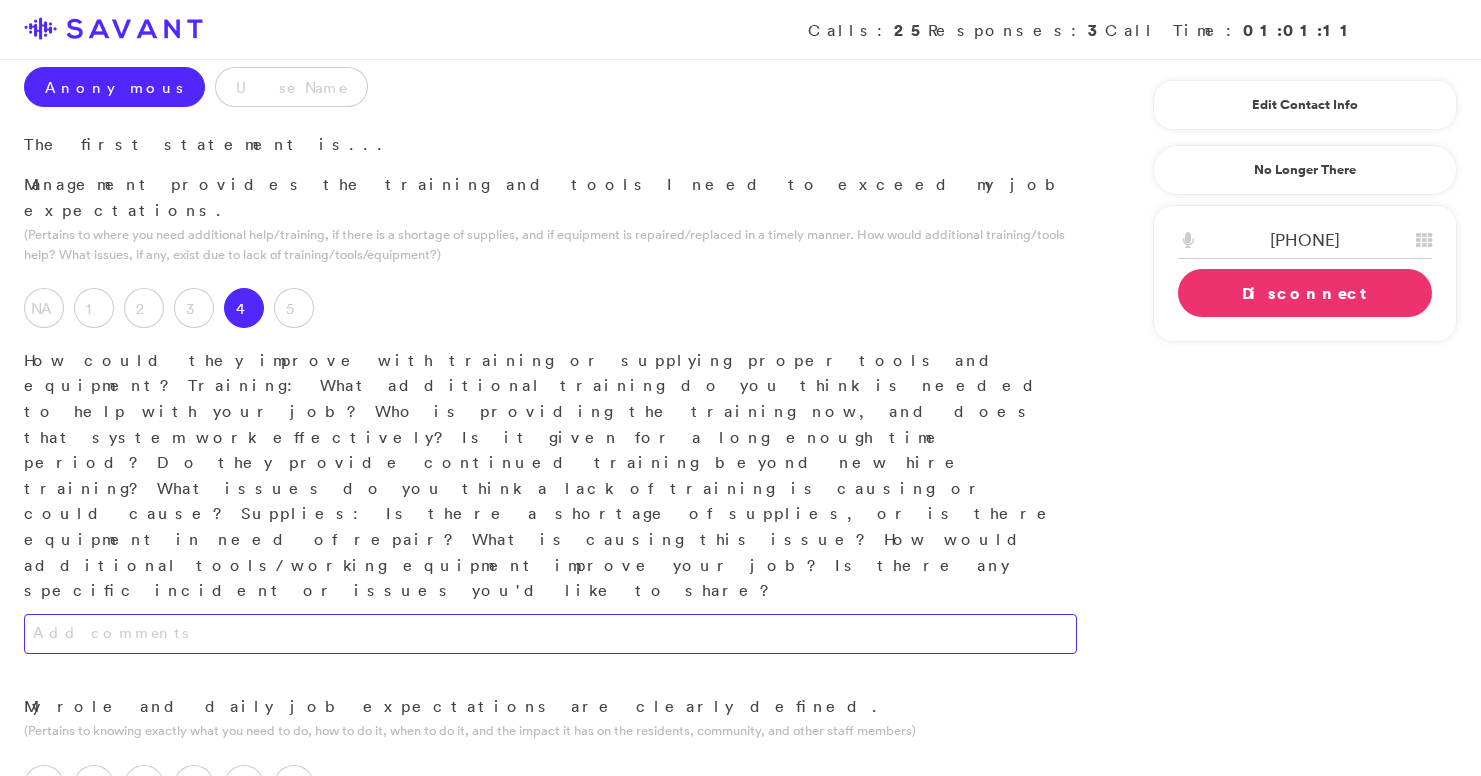 scroll, scrollTop: 208, scrollLeft: 0, axis: vertical 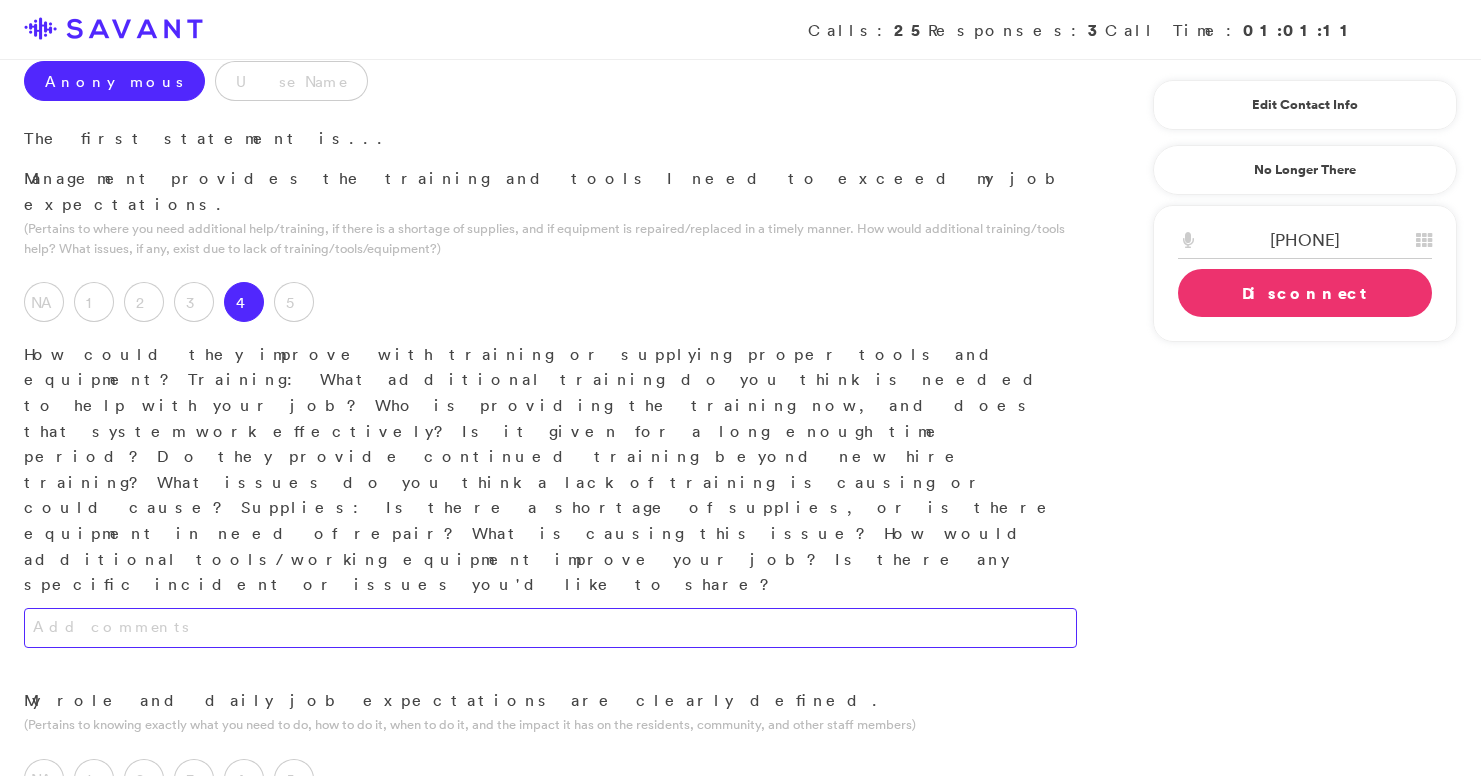click at bounding box center [550, 628] 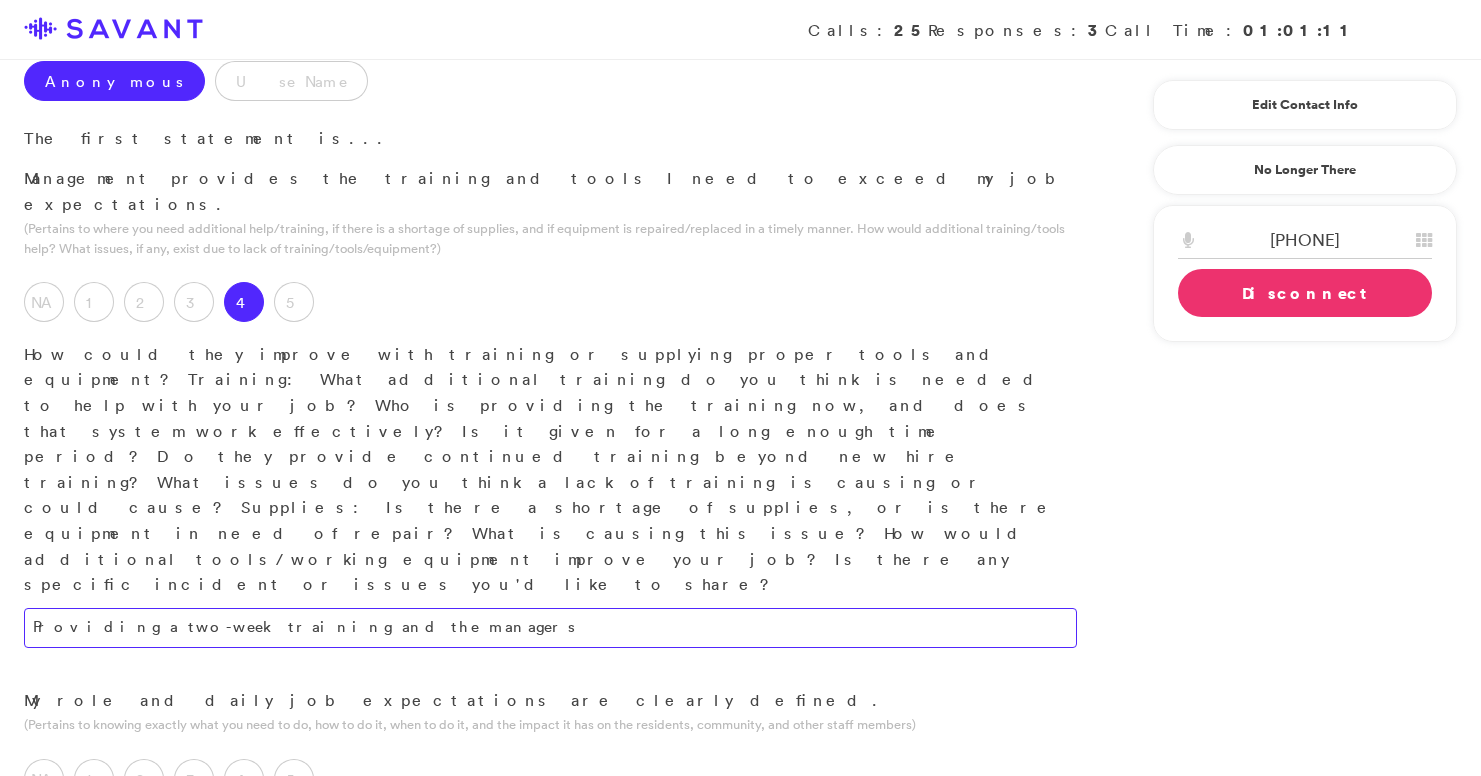 click on "Providing a two-week training and the managers" at bounding box center [550, 628] 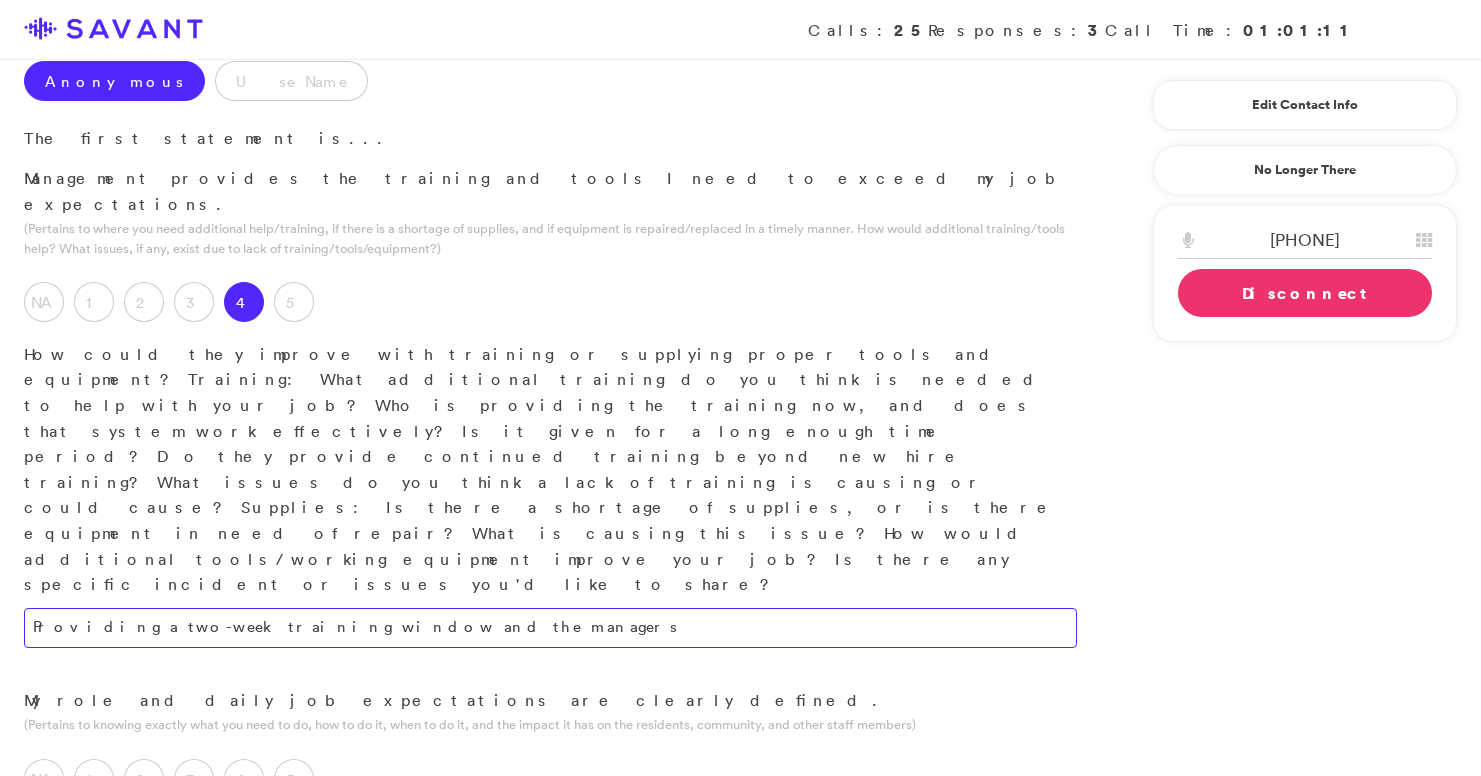 click on "Providing a two-week training window and the managers" at bounding box center [550, 628] 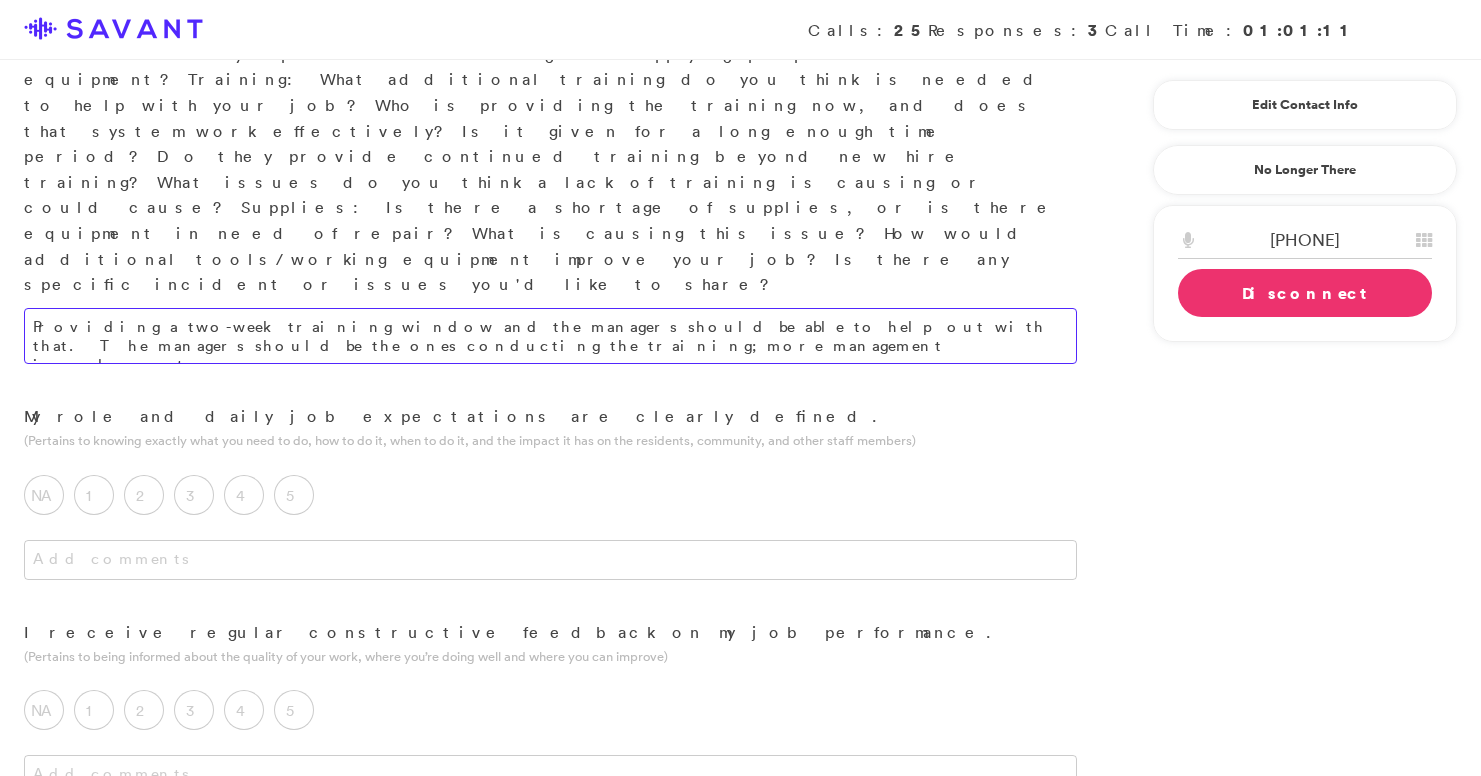scroll, scrollTop: 511, scrollLeft: 0, axis: vertical 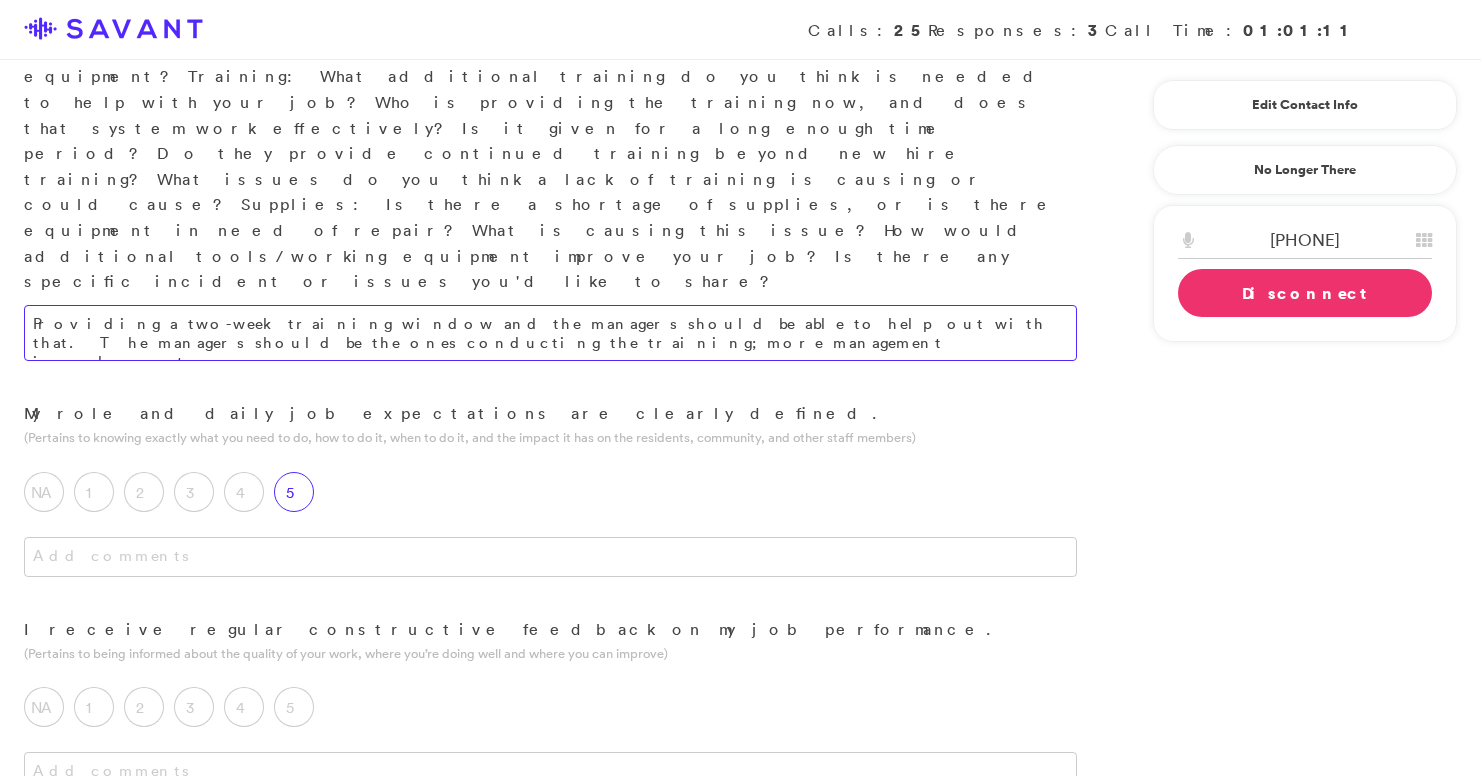 type on "Providing a two-week training window and the managers should be able to help out with that. The managers should be the ones conducting the training; more management involvement." 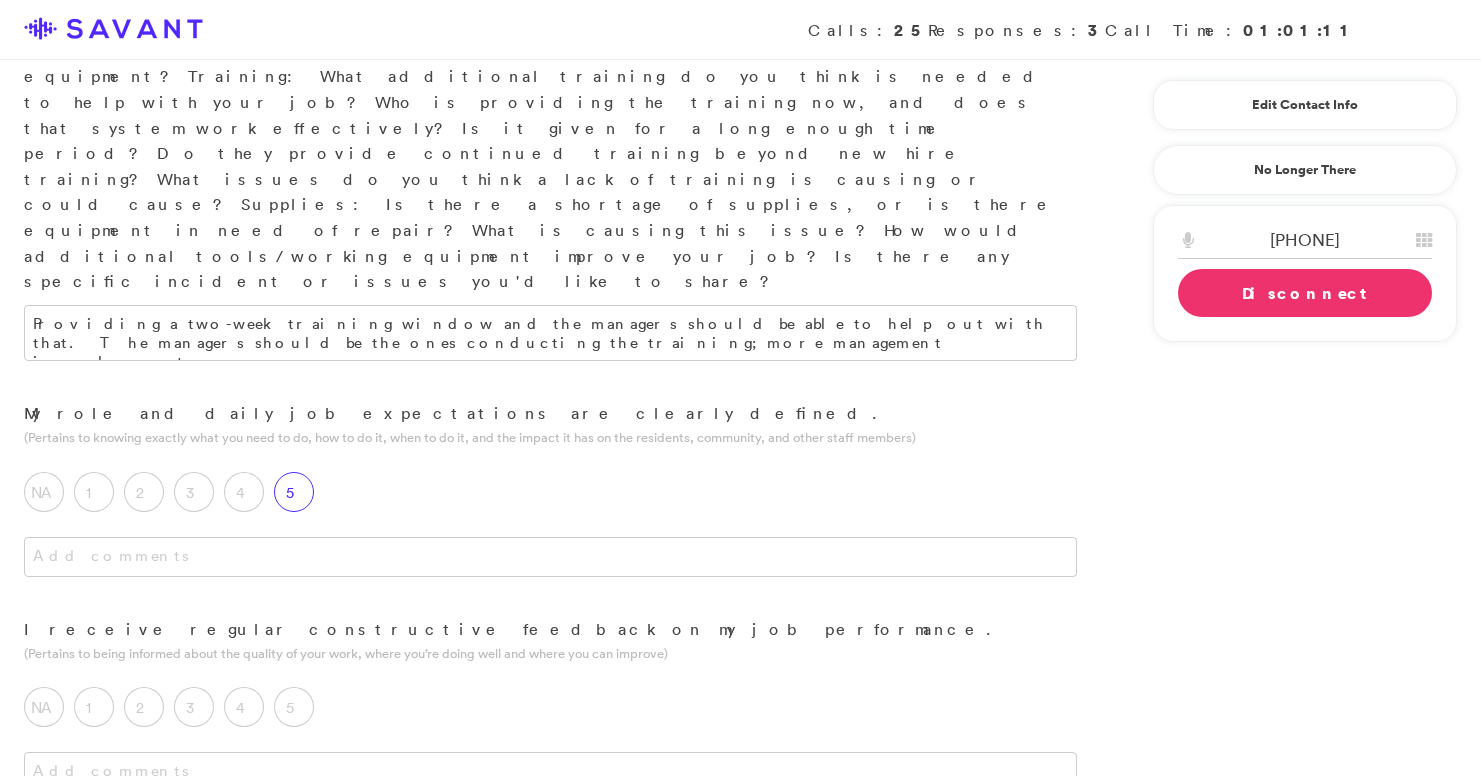click on "5" at bounding box center [294, 492] 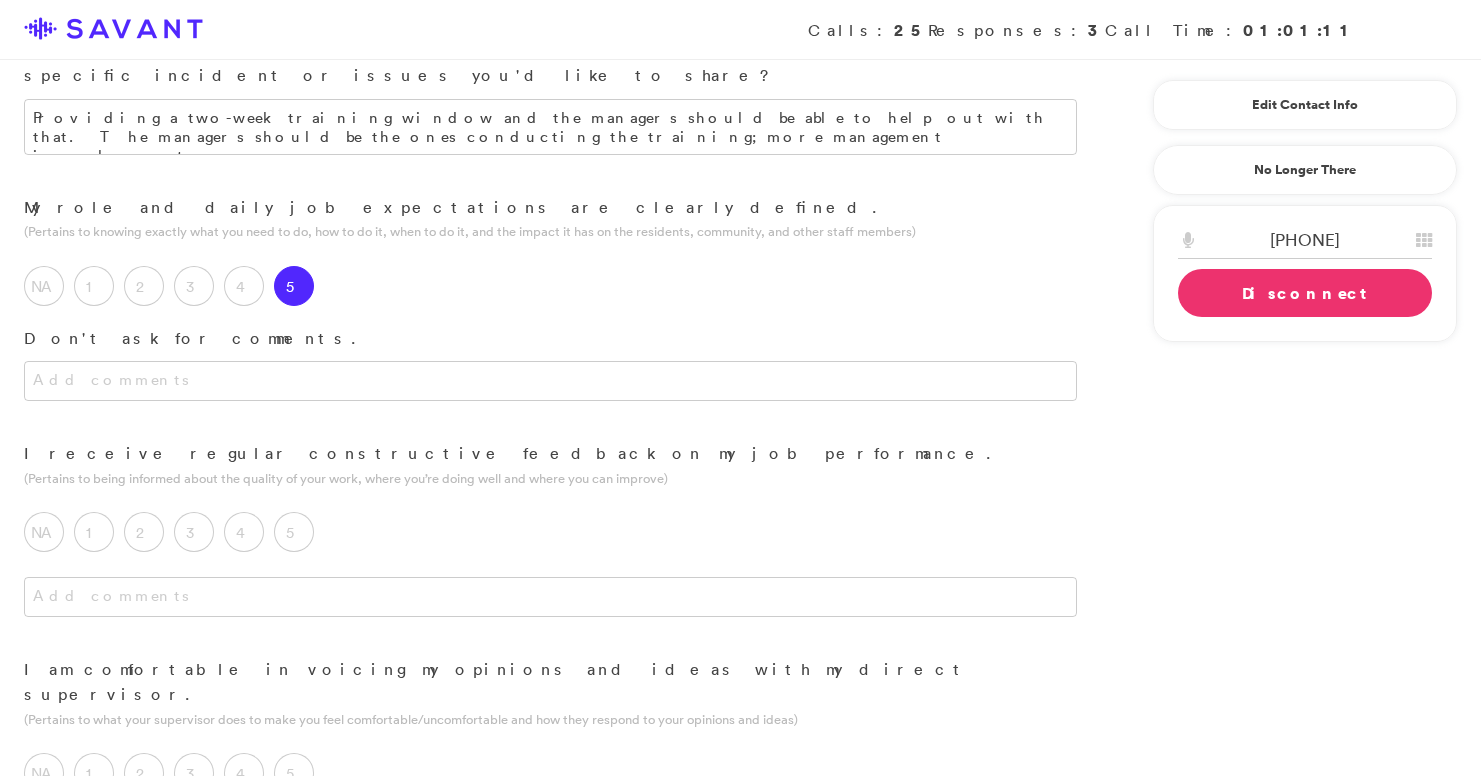 scroll, scrollTop: 729, scrollLeft: 0, axis: vertical 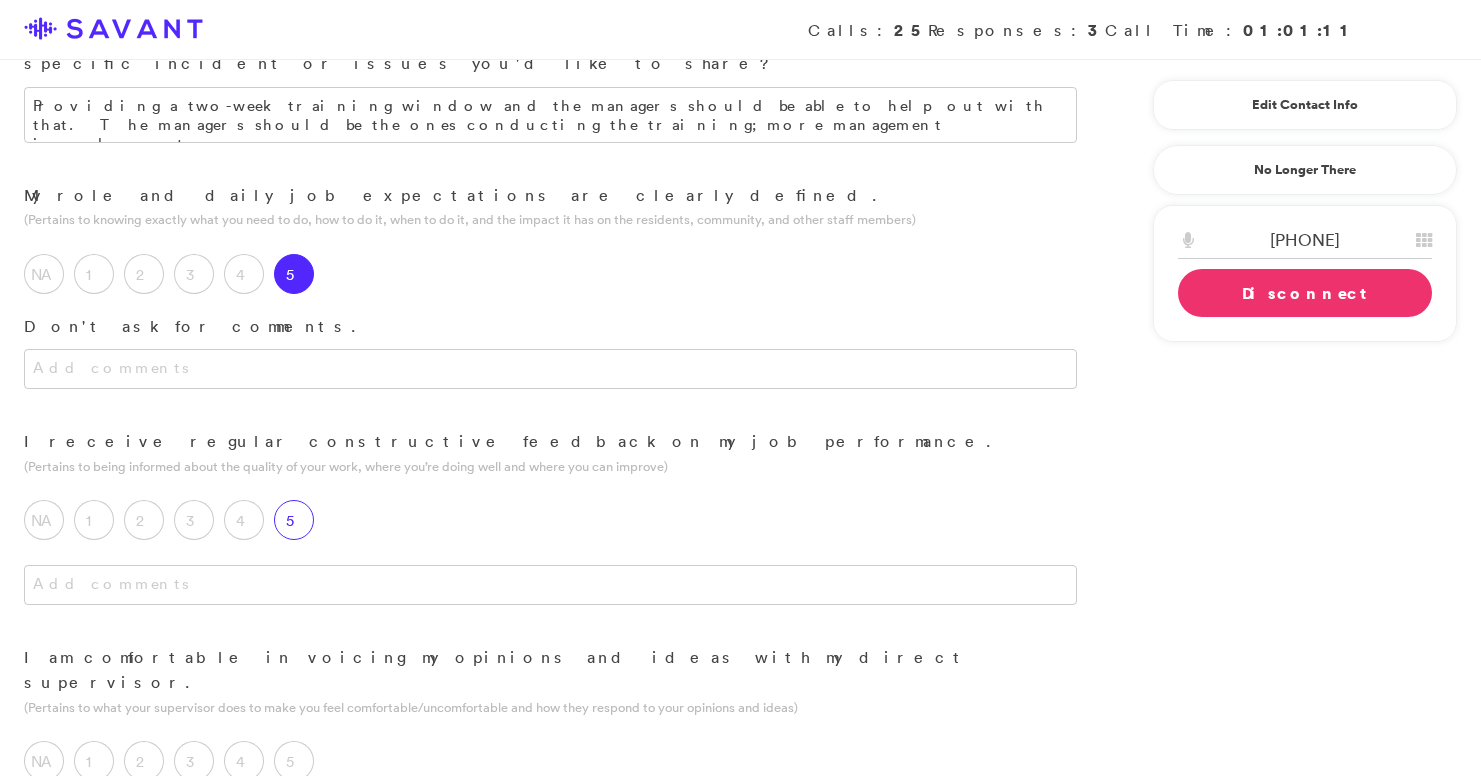 click on "5" at bounding box center (294, 520) 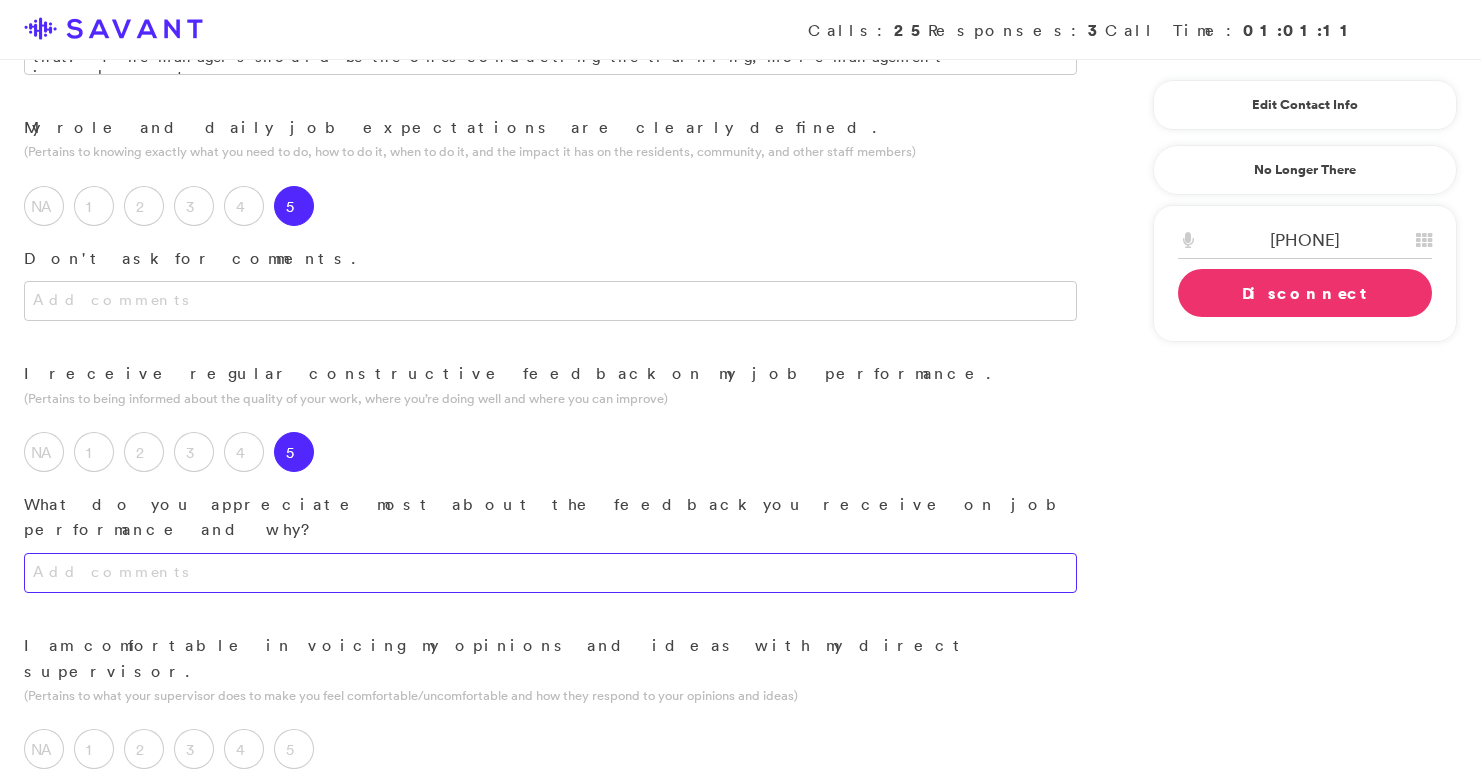 scroll, scrollTop: 804, scrollLeft: 0, axis: vertical 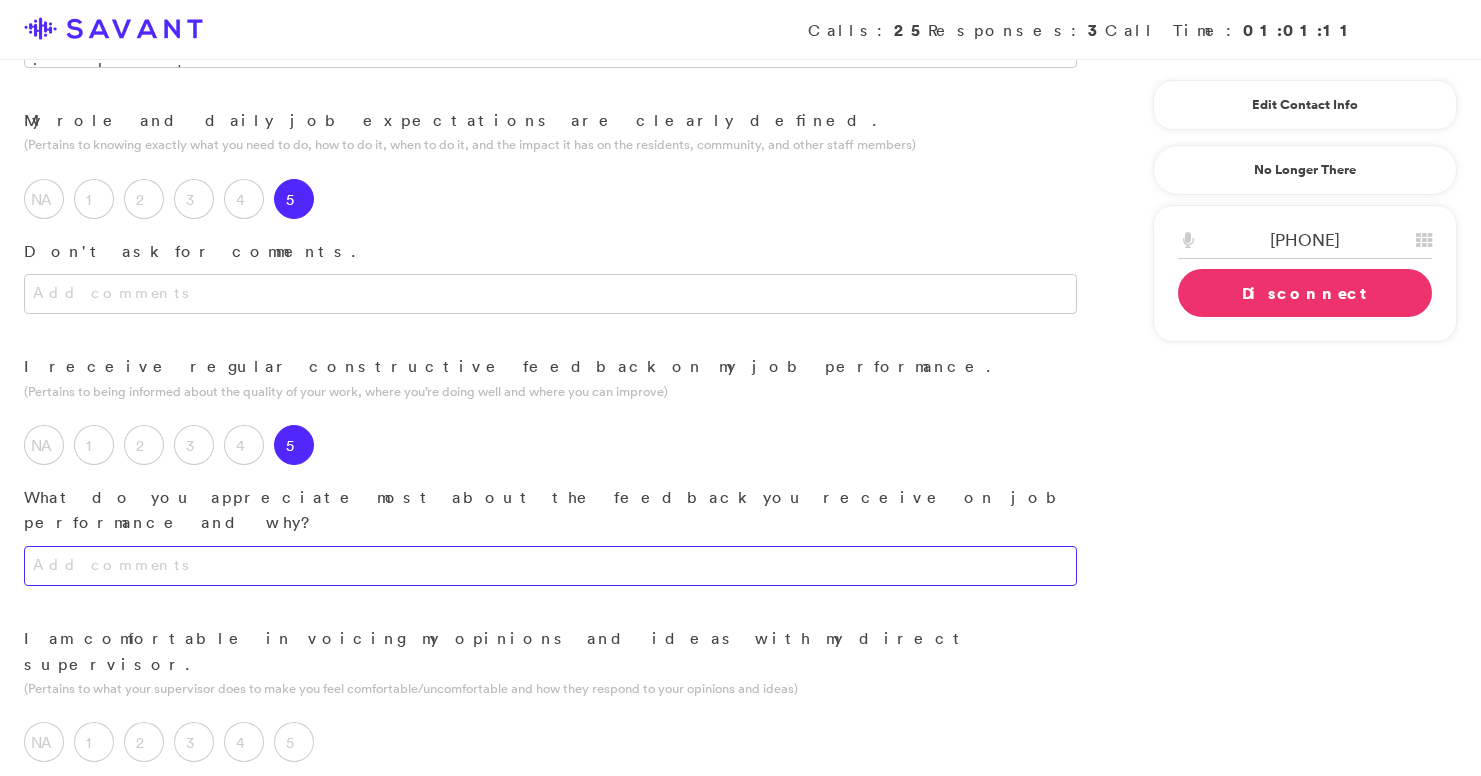 click at bounding box center [550, 566] 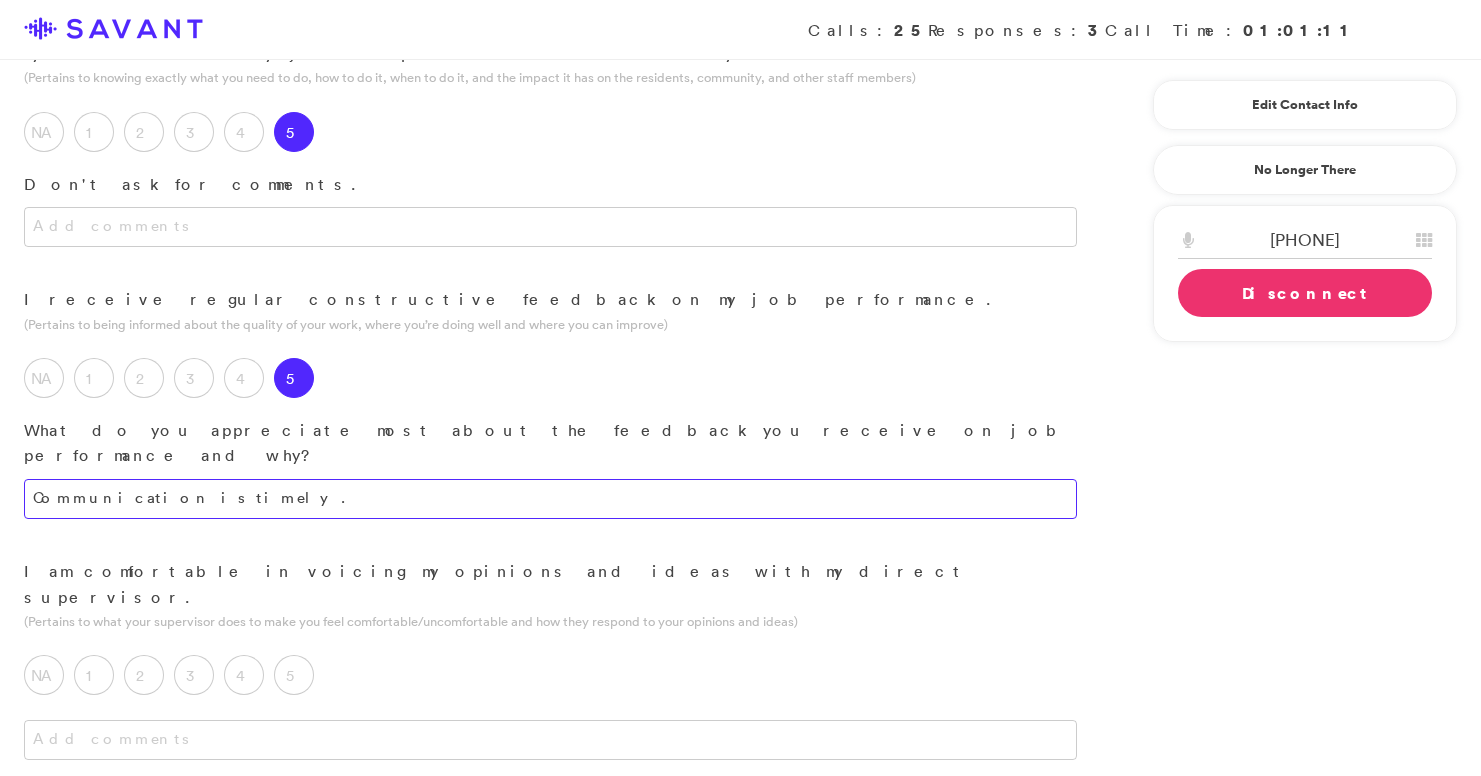 scroll, scrollTop: 929, scrollLeft: 0, axis: vertical 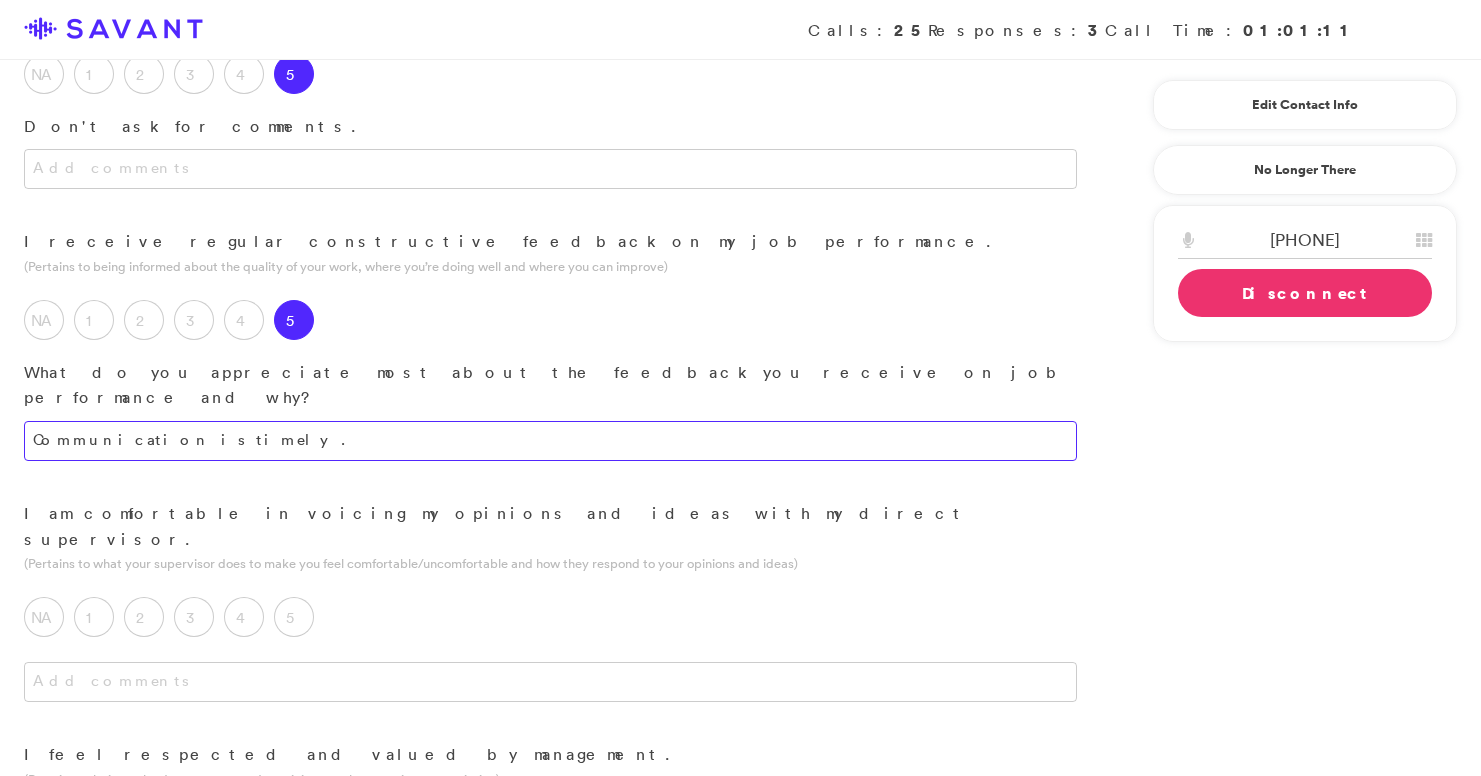 drag, startPoint x: 234, startPoint y: 240, endPoint x: 33, endPoint y: 235, distance: 201.06218 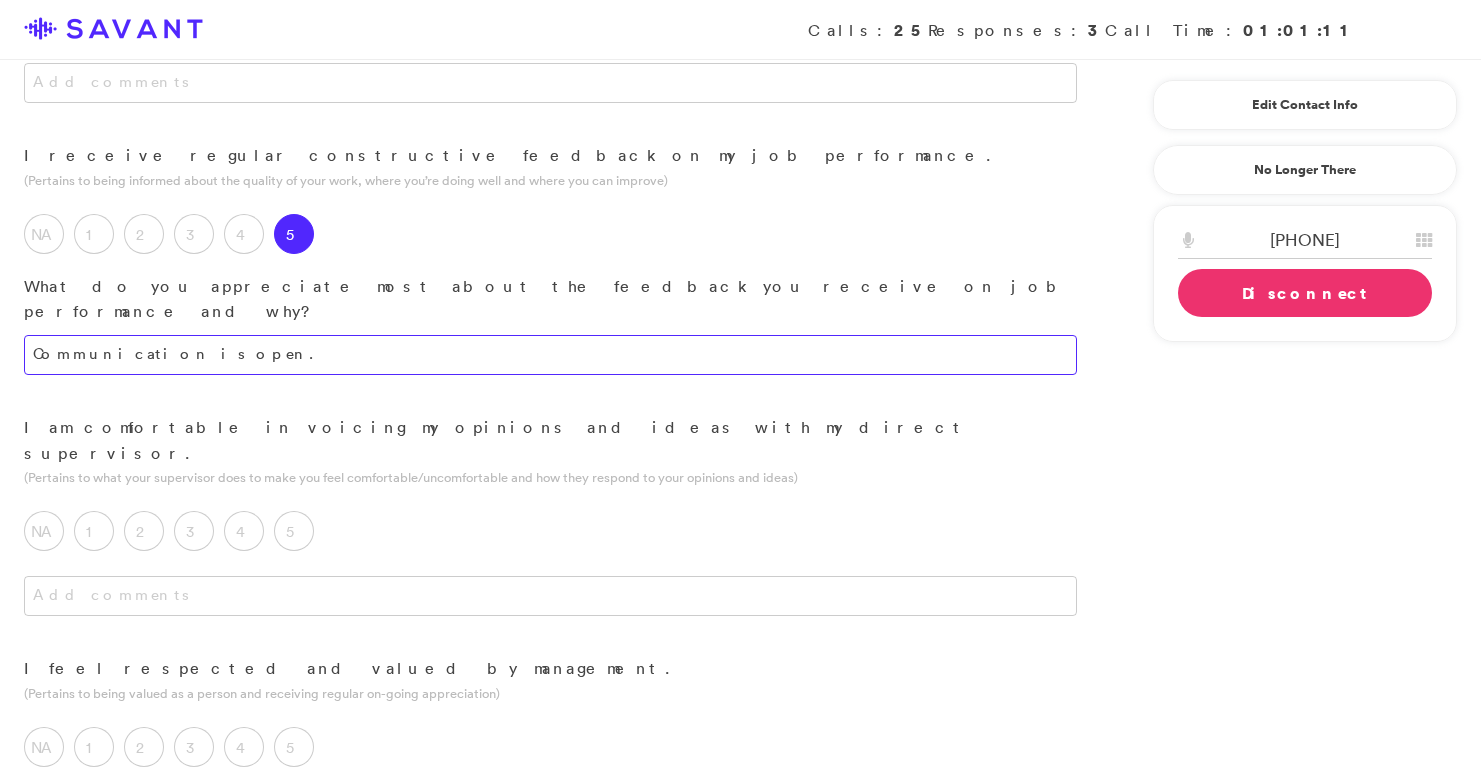 scroll, scrollTop: 1096, scrollLeft: 0, axis: vertical 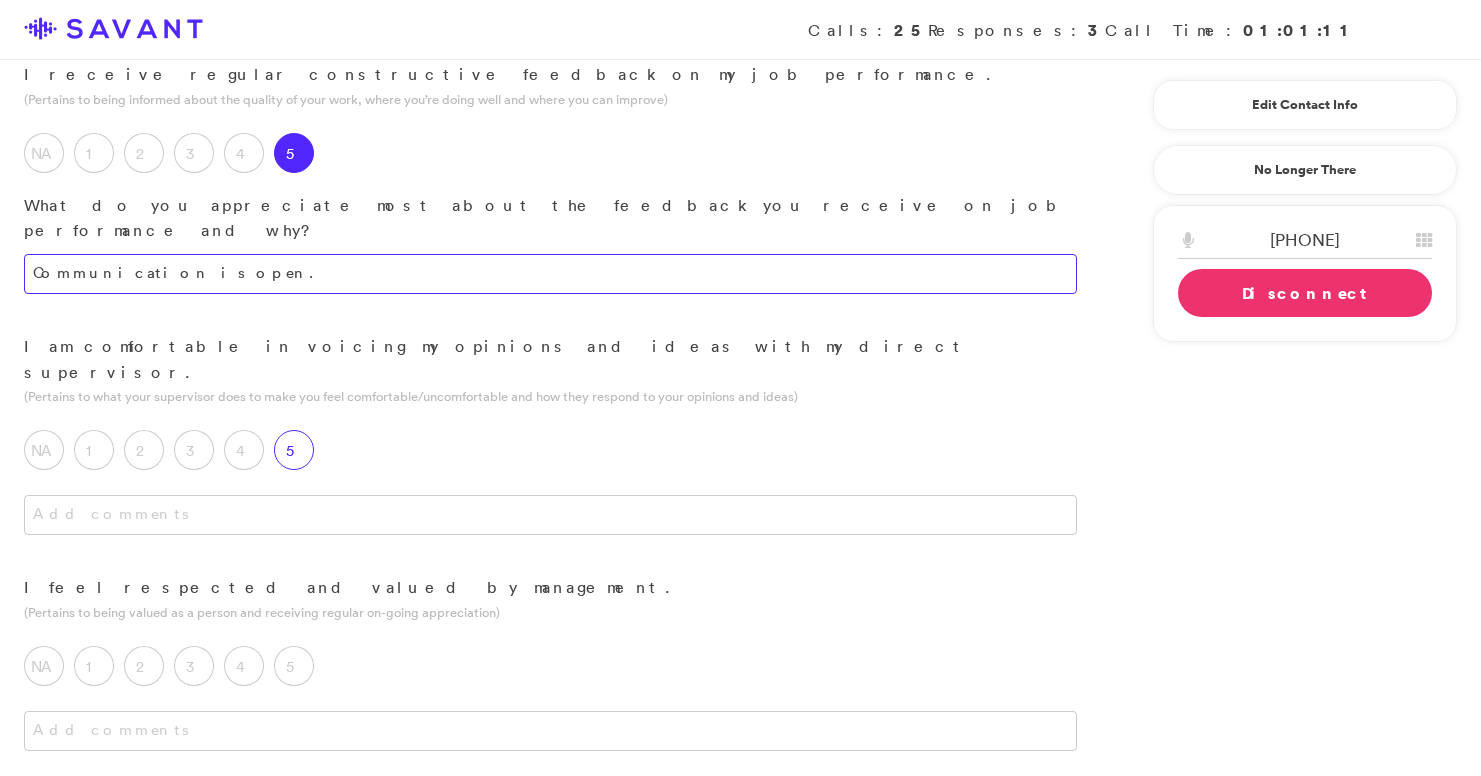 type on "Communication is open." 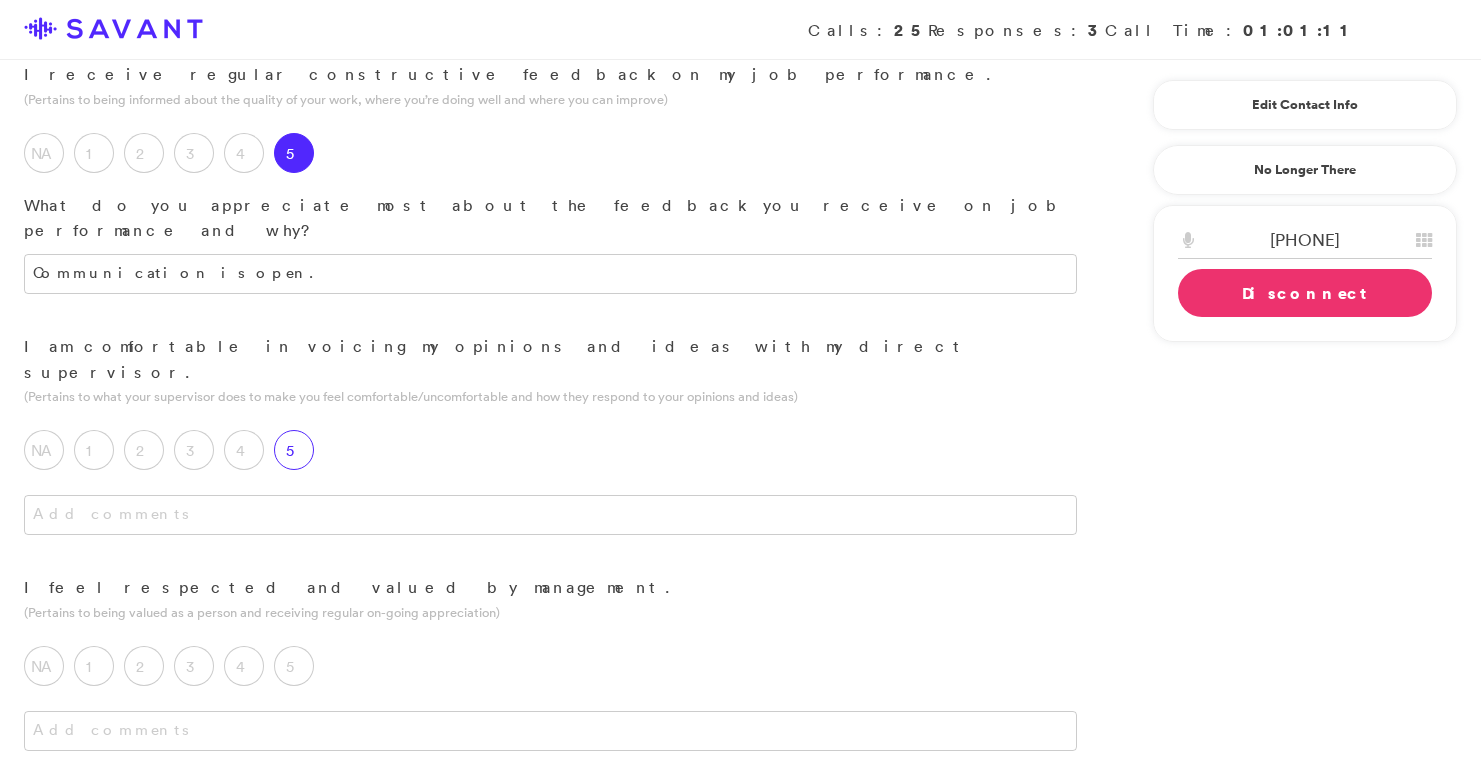 click on "5" at bounding box center (294, 450) 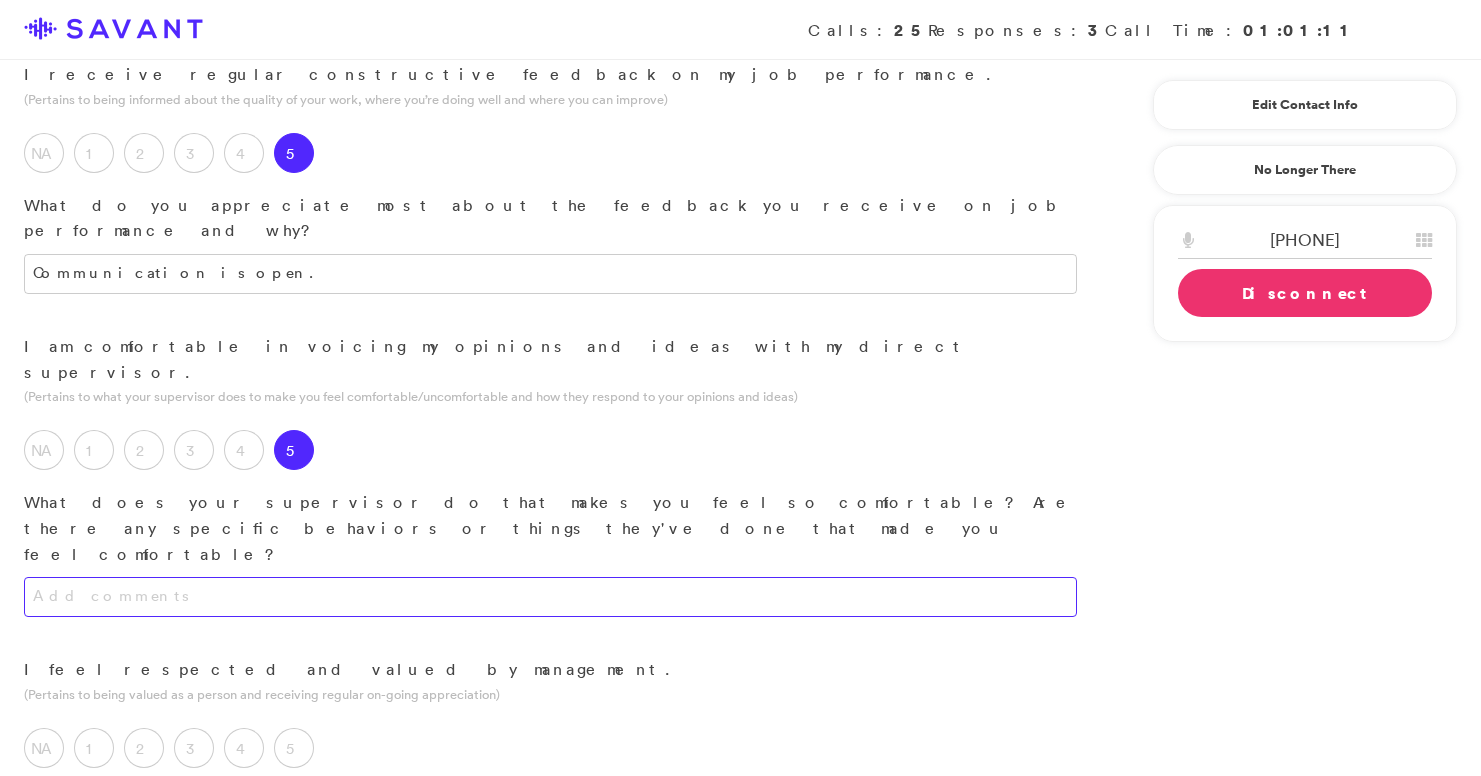 click at bounding box center (550, 597) 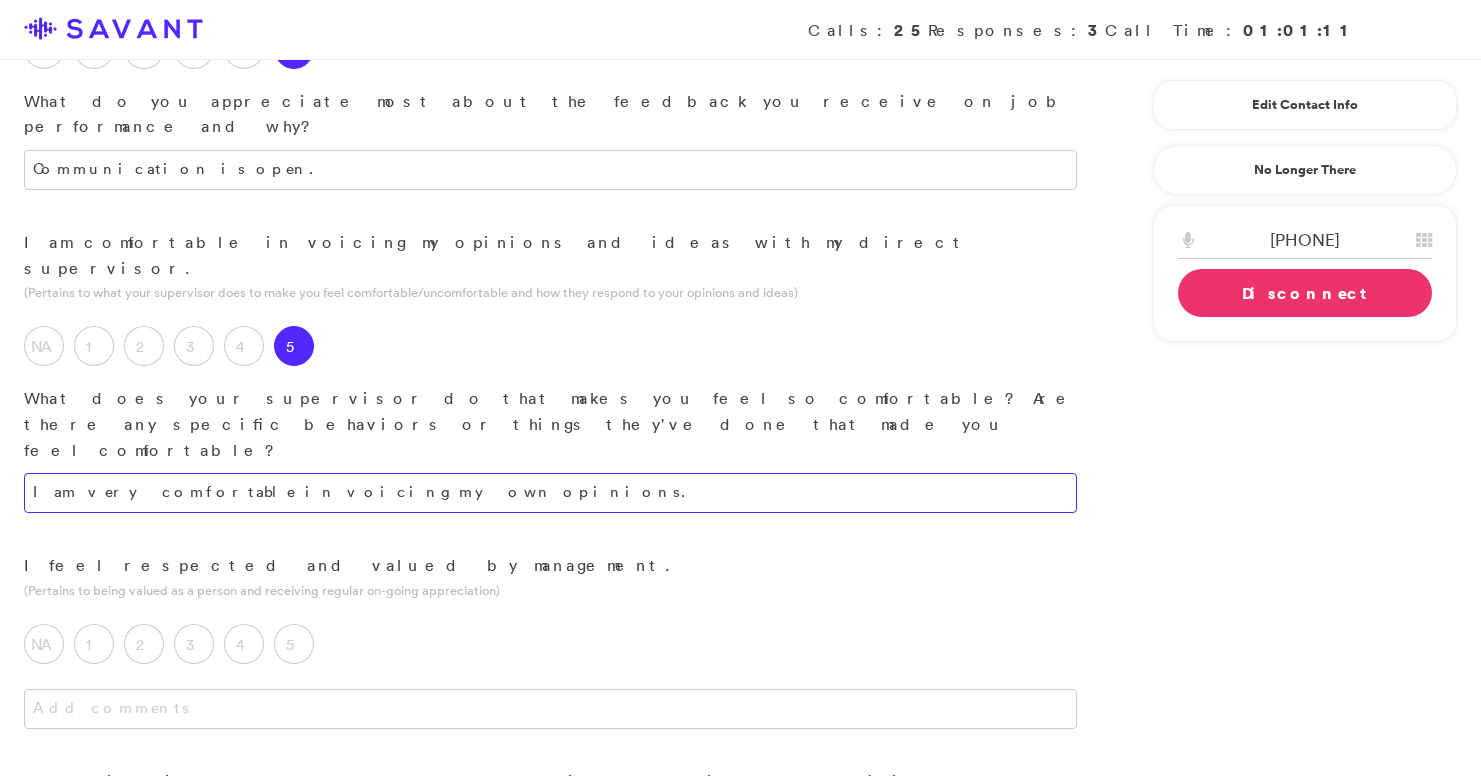 scroll, scrollTop: 1317, scrollLeft: 0, axis: vertical 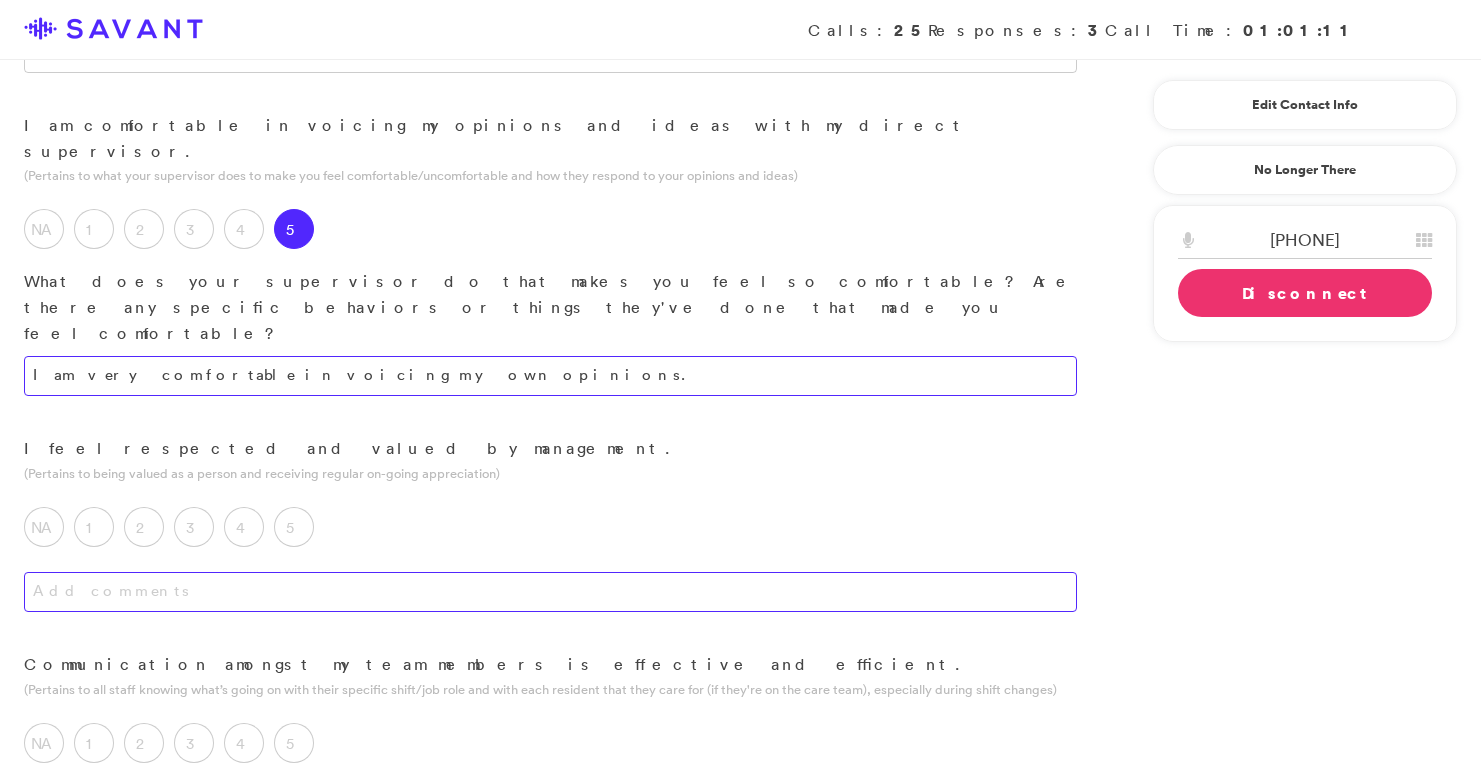 type on "I am very comfortable in voicing my own opinions." 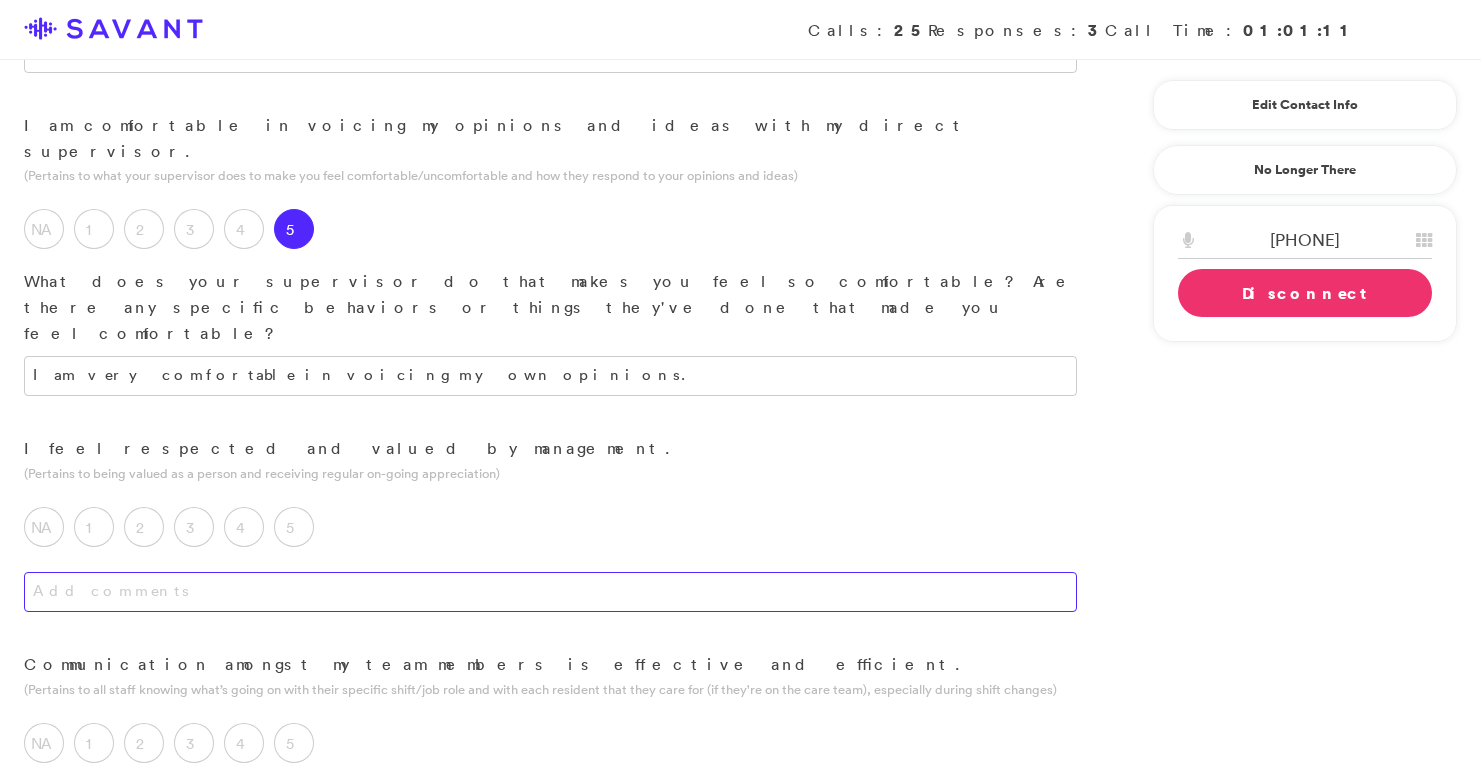 click at bounding box center [550, 592] 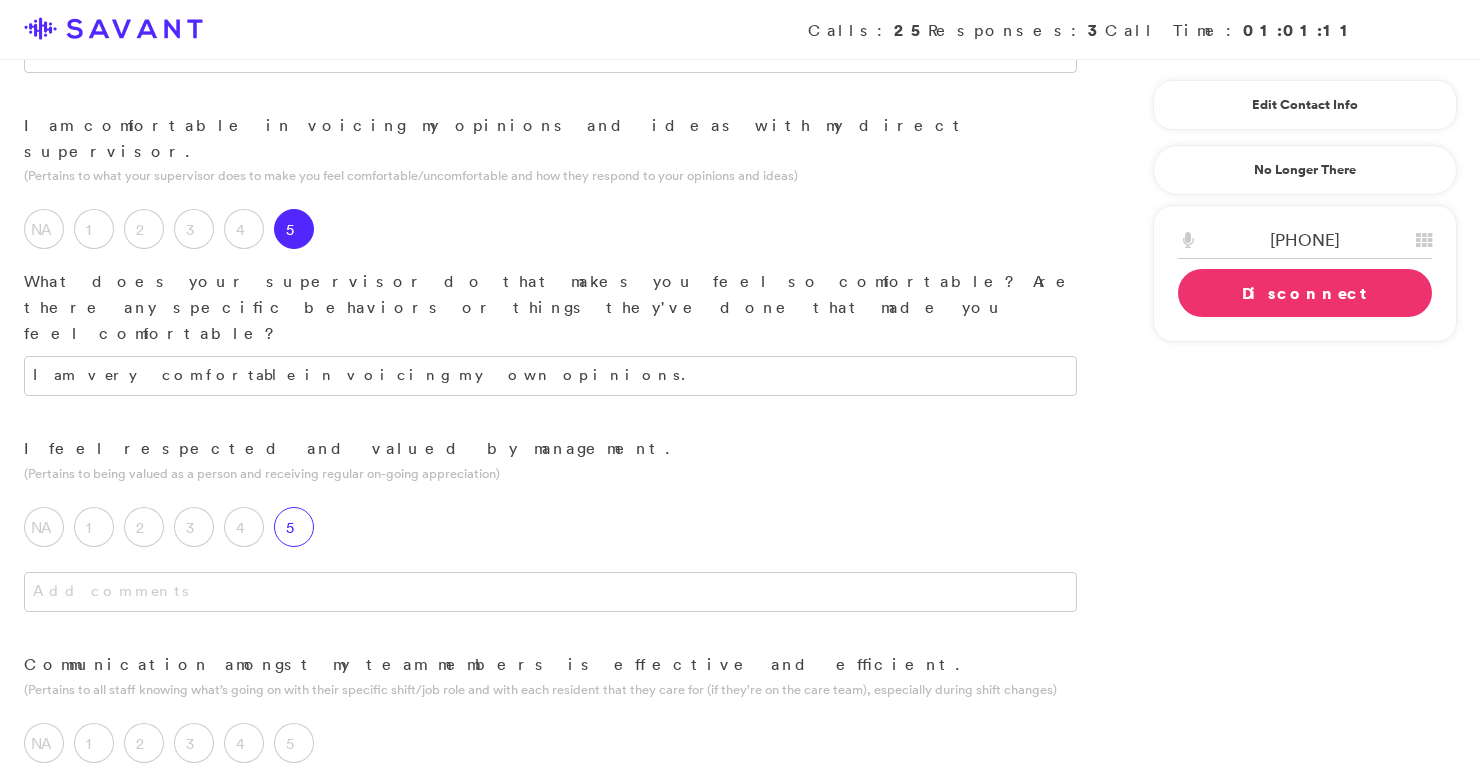 click on "5" at bounding box center [294, 527] 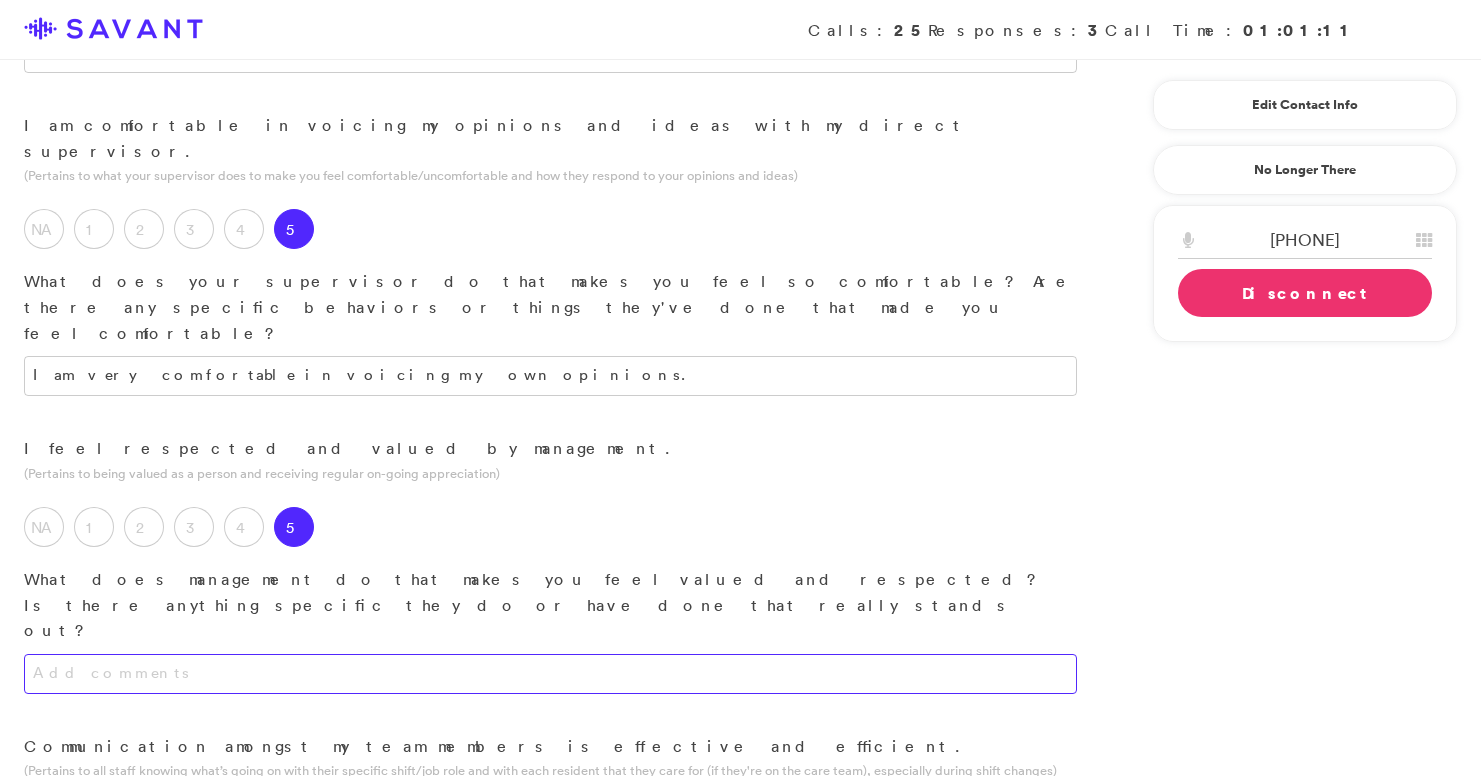 click at bounding box center (550, 674) 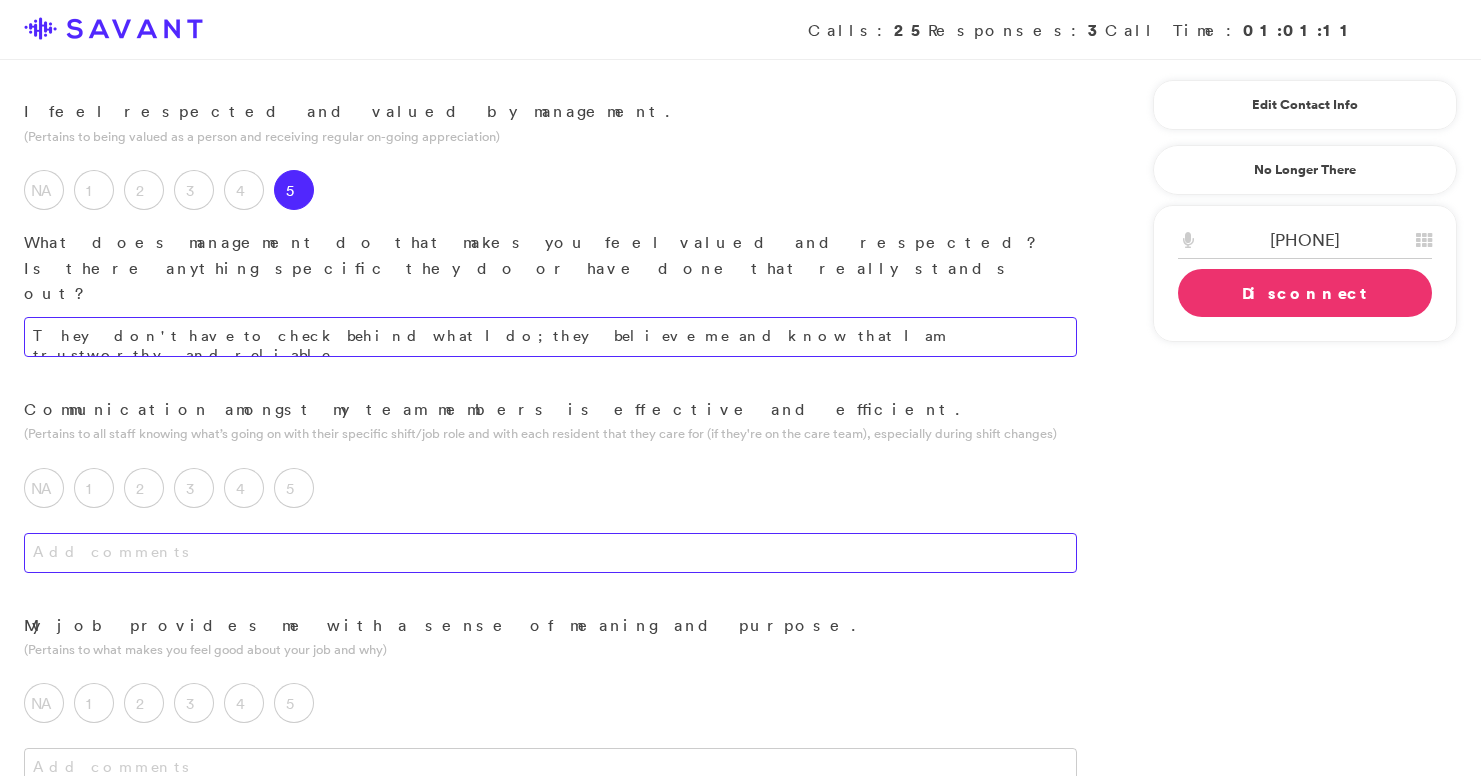 scroll, scrollTop: 1652, scrollLeft: 0, axis: vertical 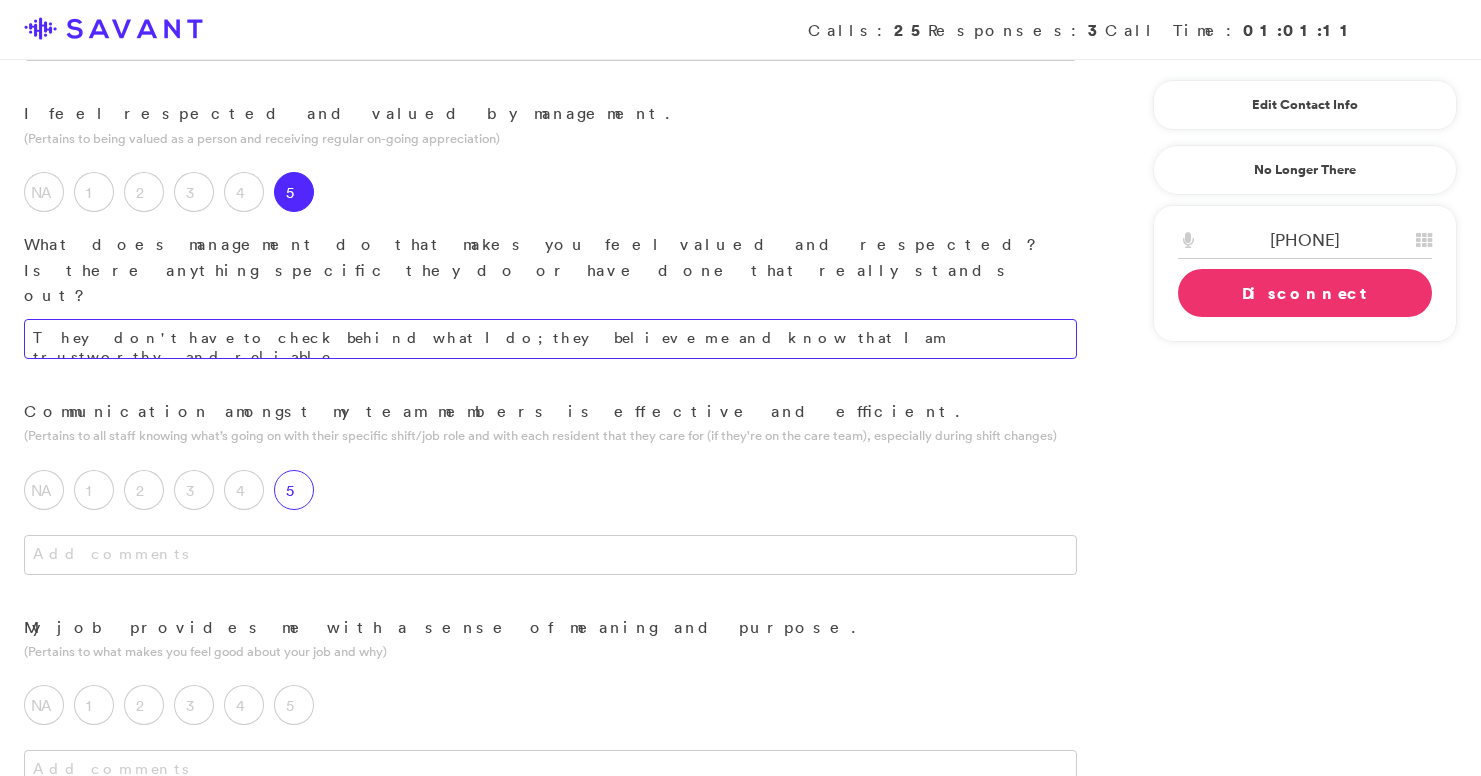 type on "They don't have to check behind what I do; they believe me and know that I am trustworthy and reliable." 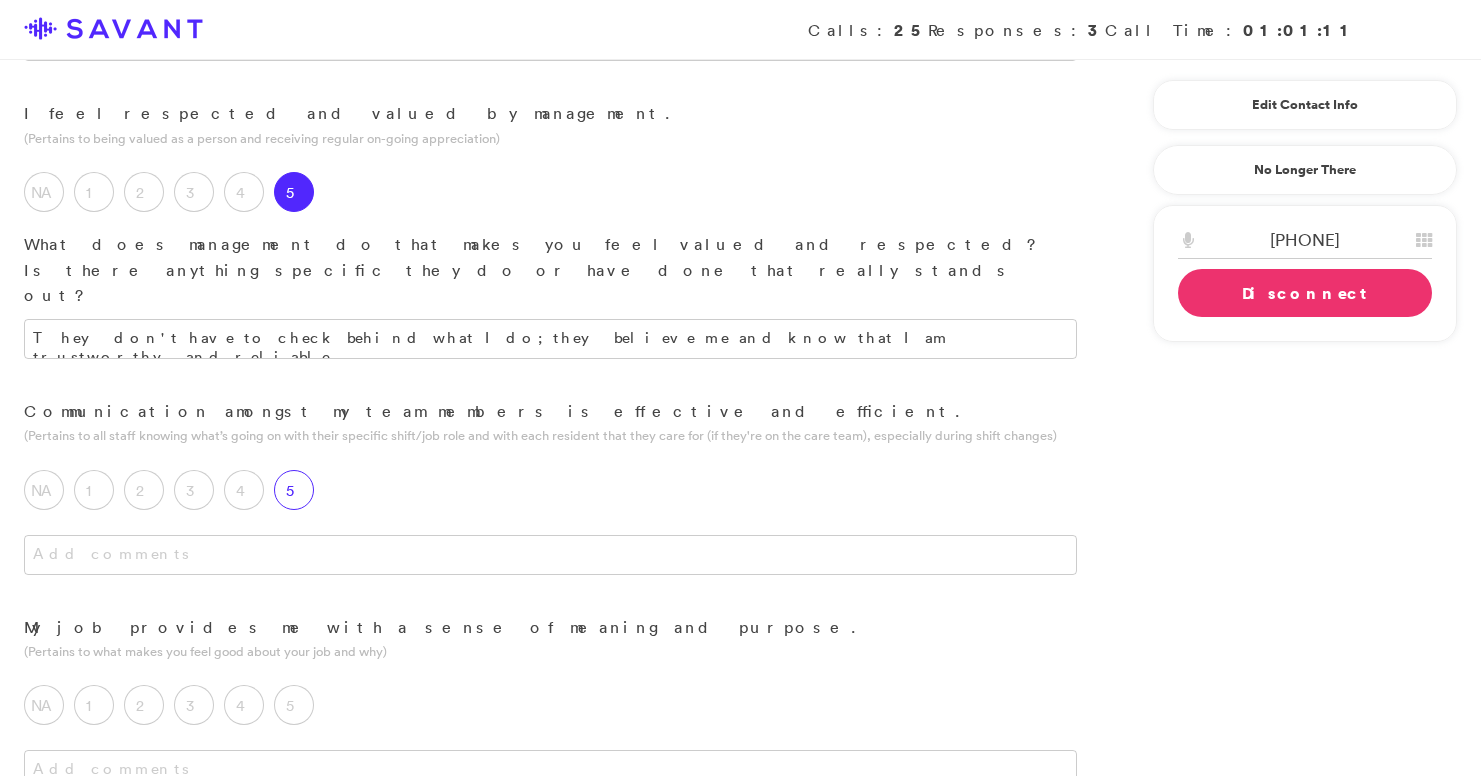 click on "5" at bounding box center (294, 490) 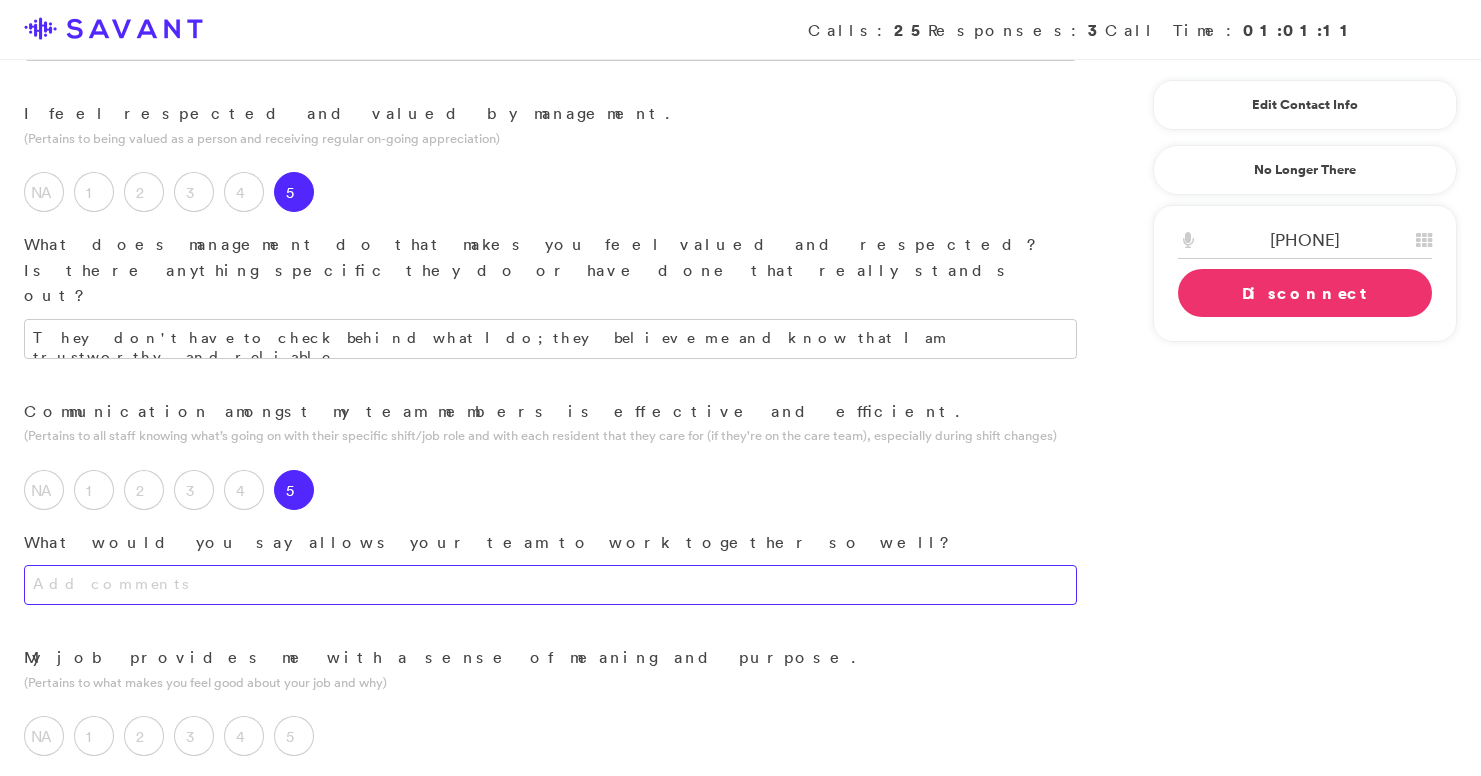 click at bounding box center [550, 585] 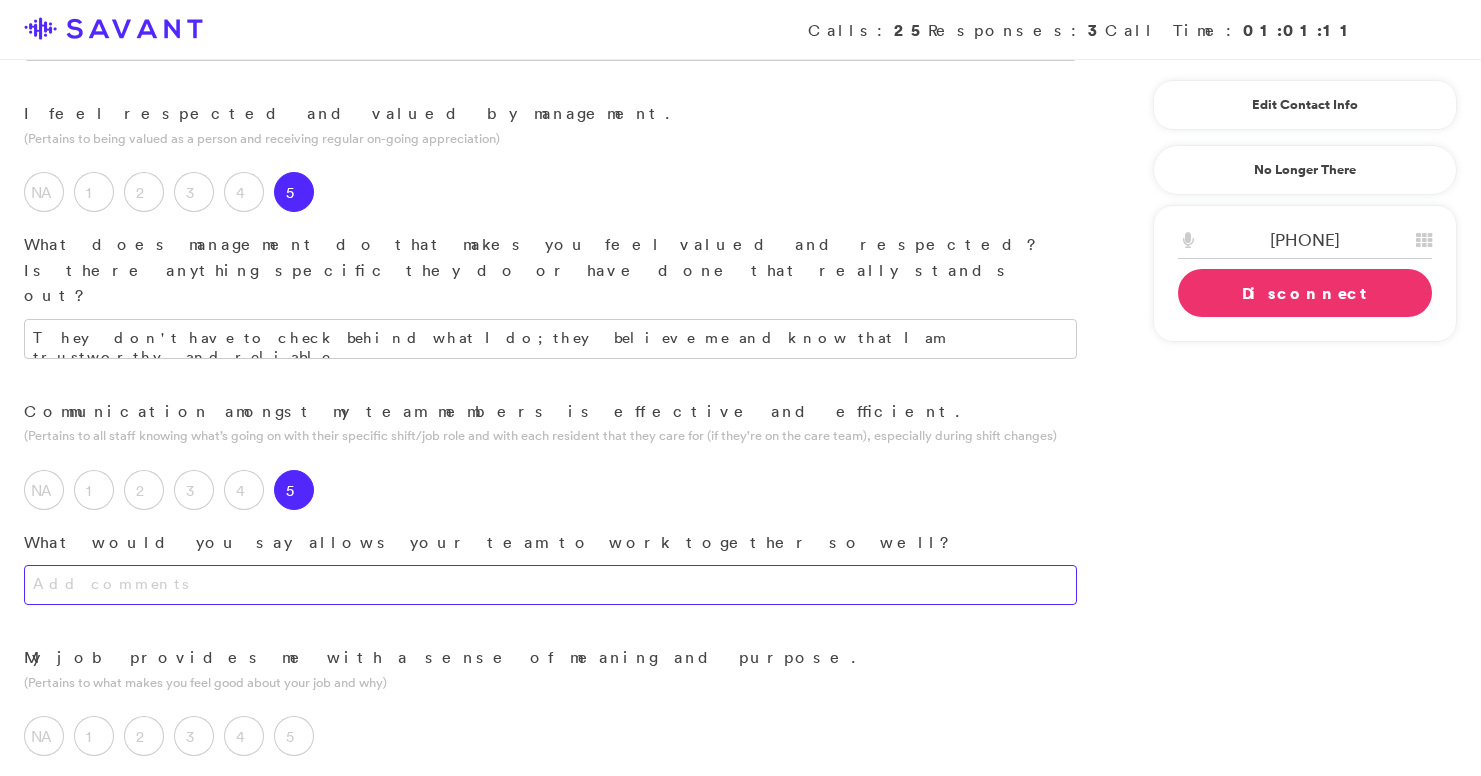 type on "C" 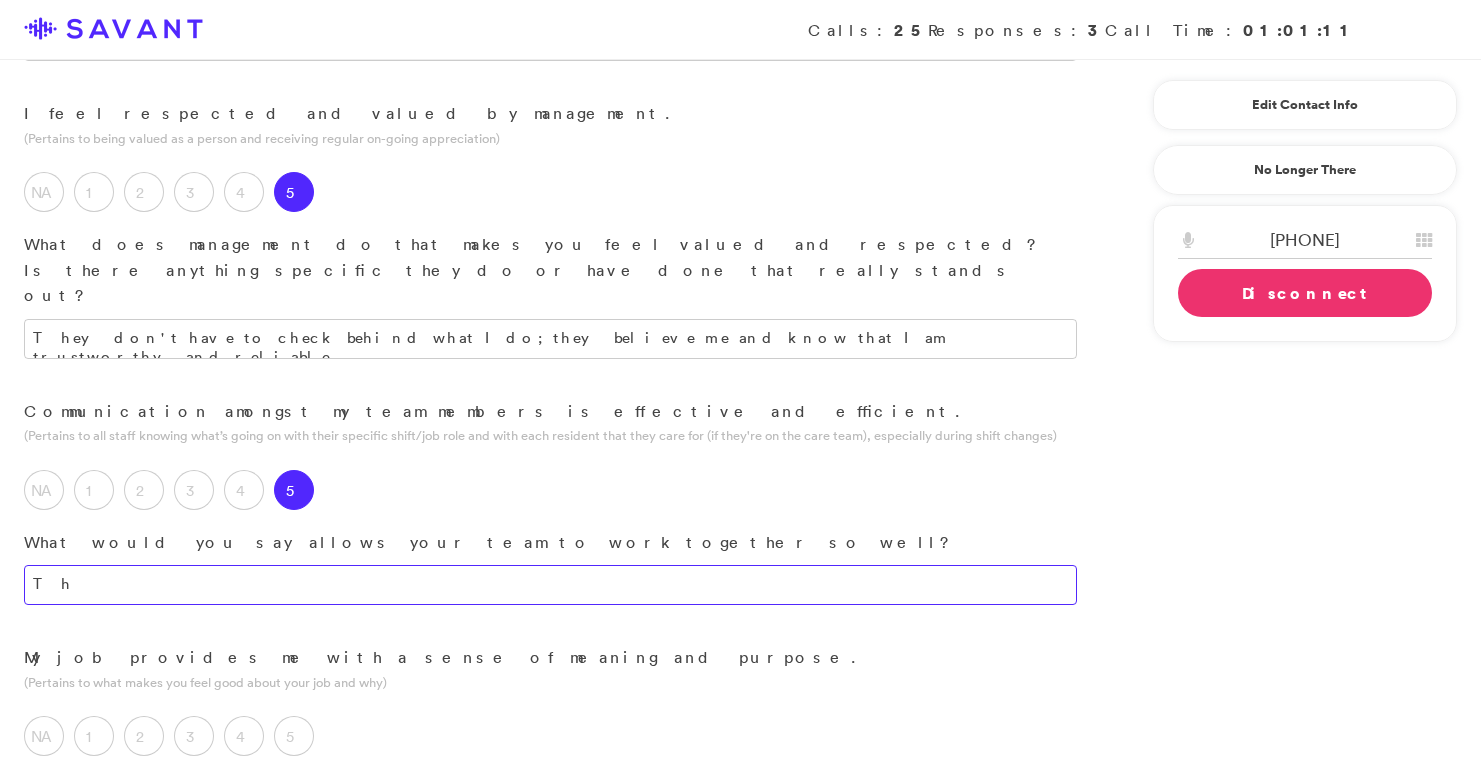 type on "T" 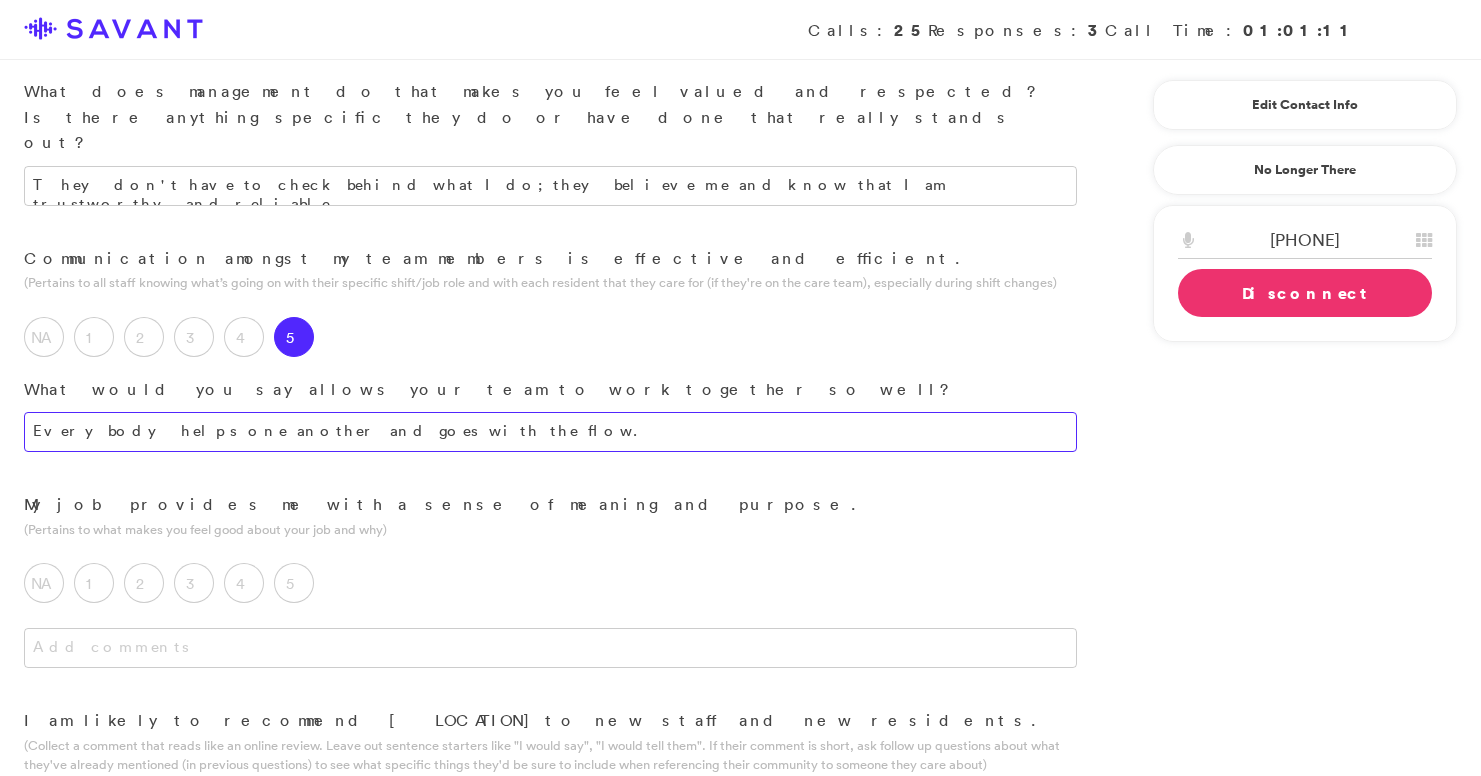 scroll, scrollTop: 1806, scrollLeft: 0, axis: vertical 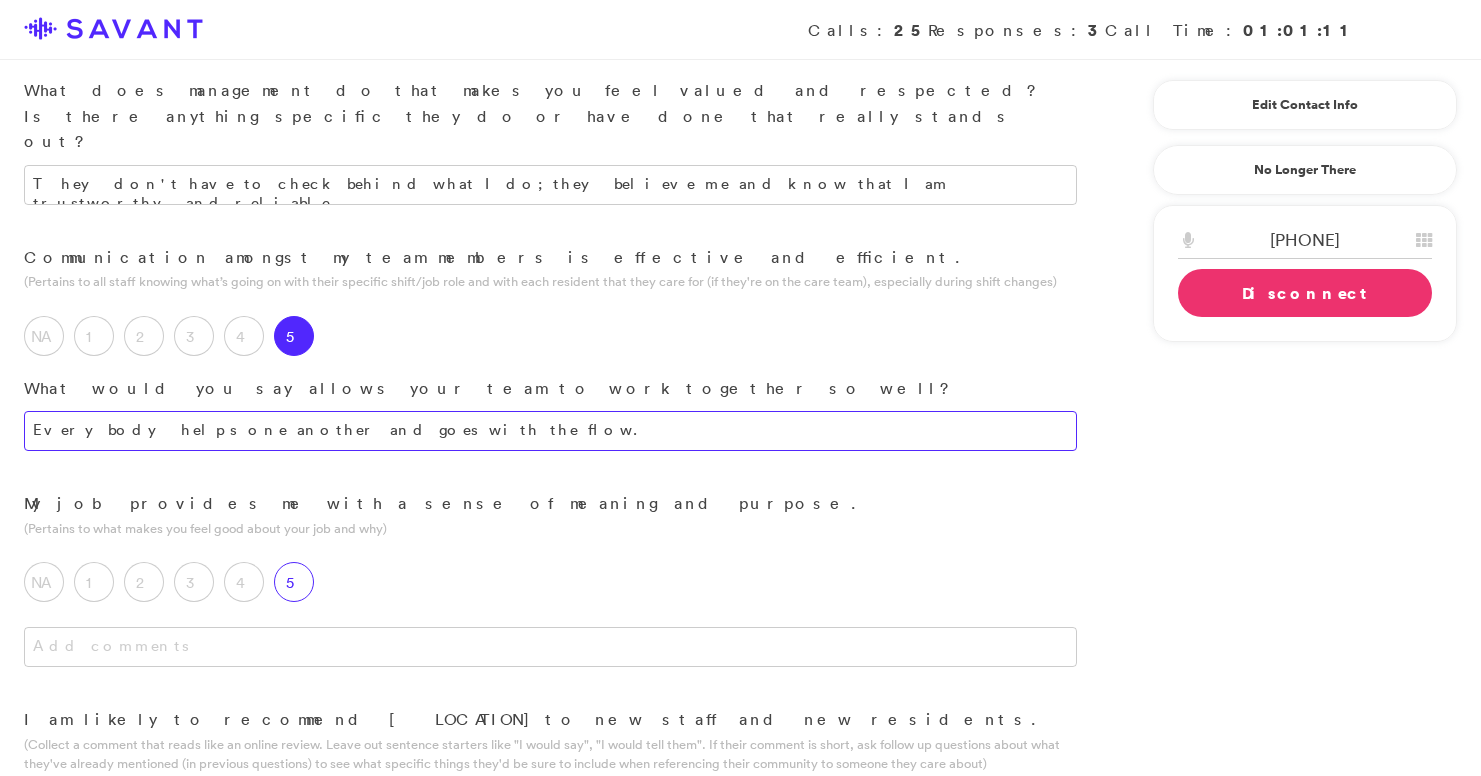 type on "Everybody helps one another and goes with the flow." 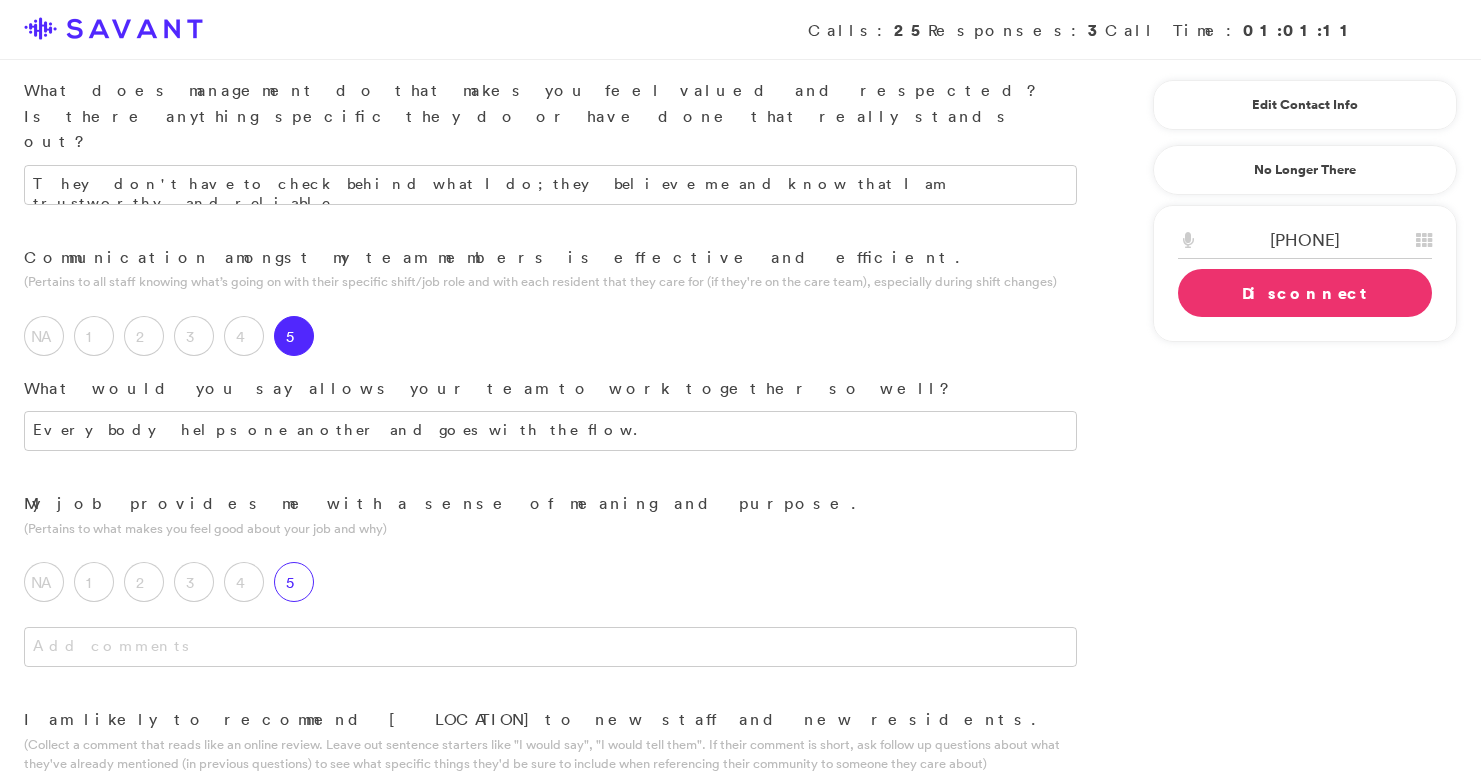 click on "5" at bounding box center (294, 582) 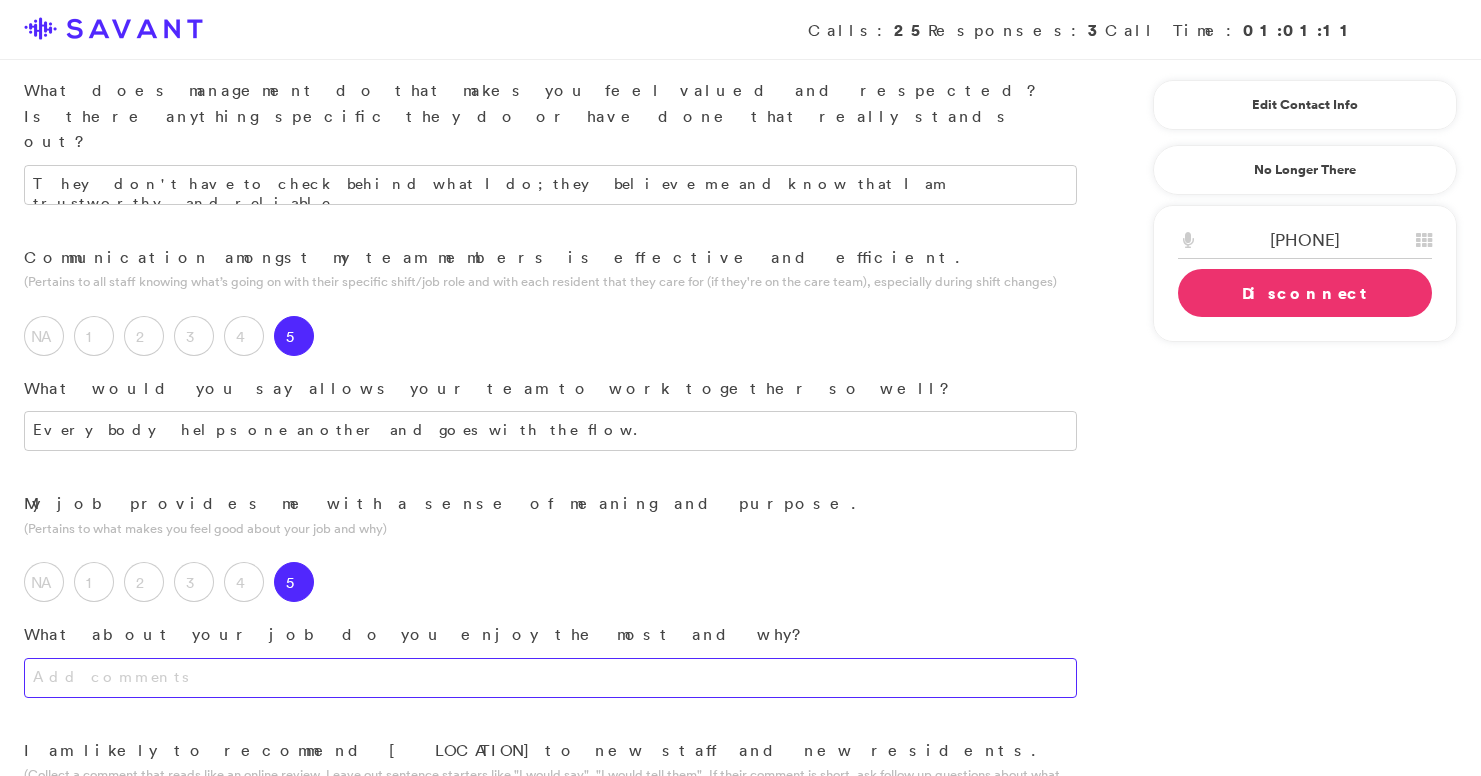 click at bounding box center (550, 678) 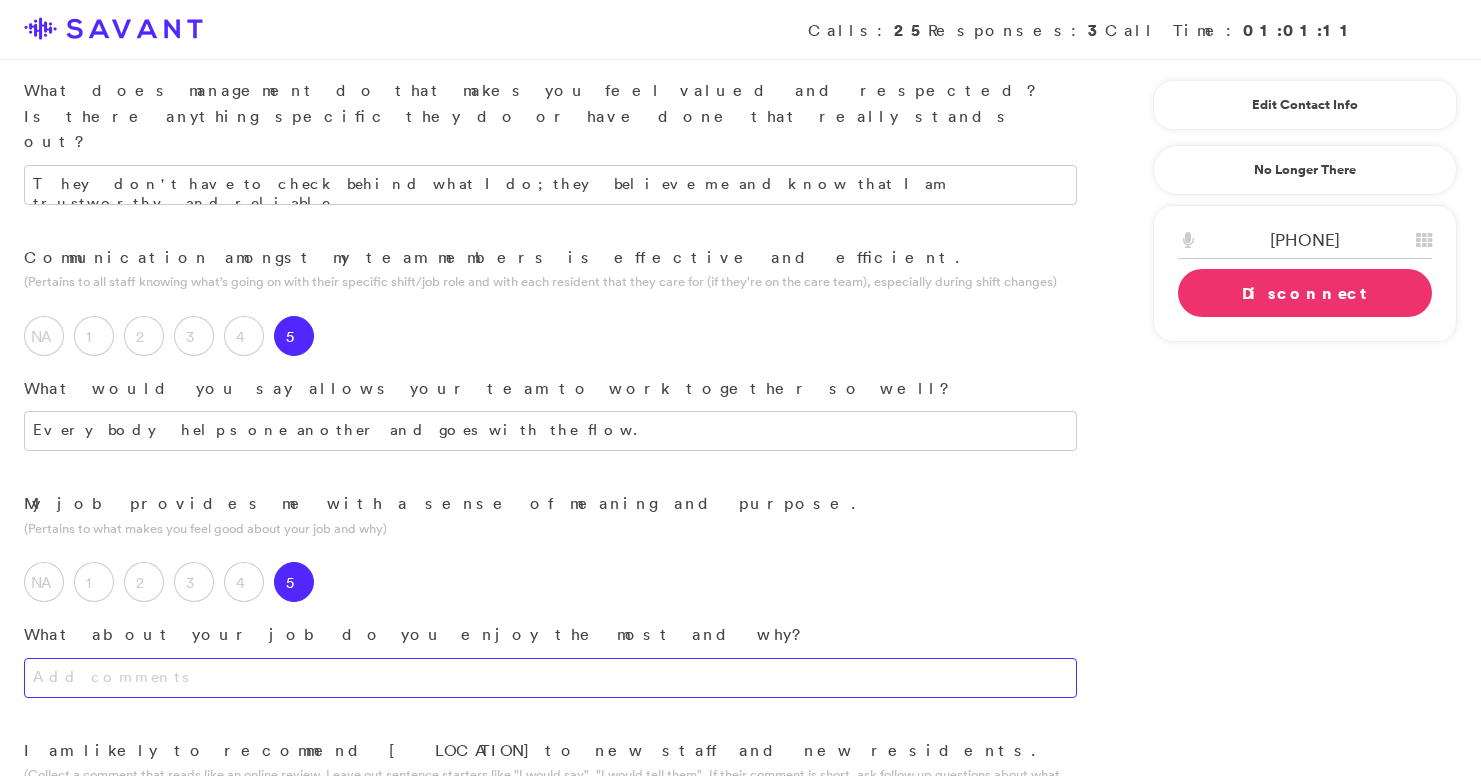 type on "T" 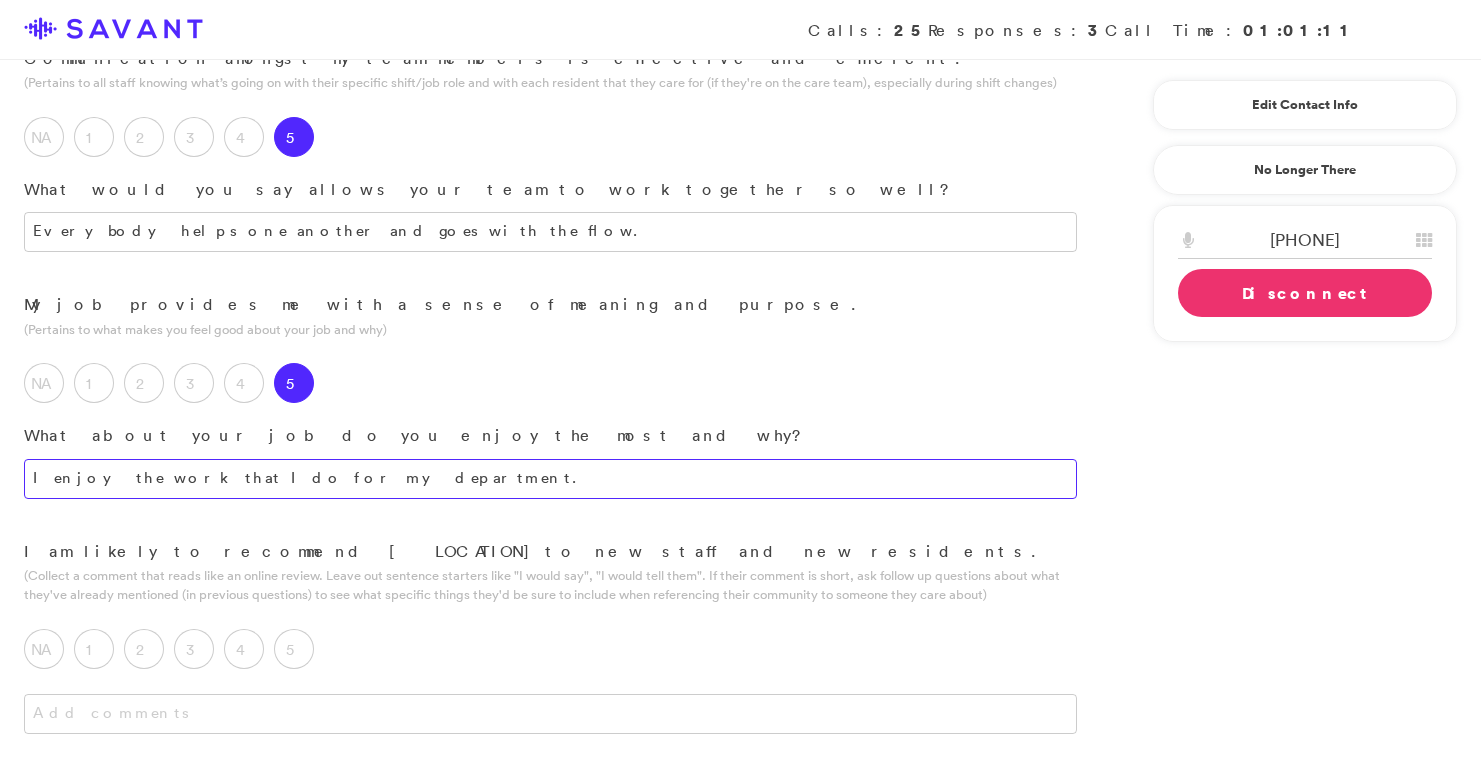 scroll, scrollTop: 2030, scrollLeft: 0, axis: vertical 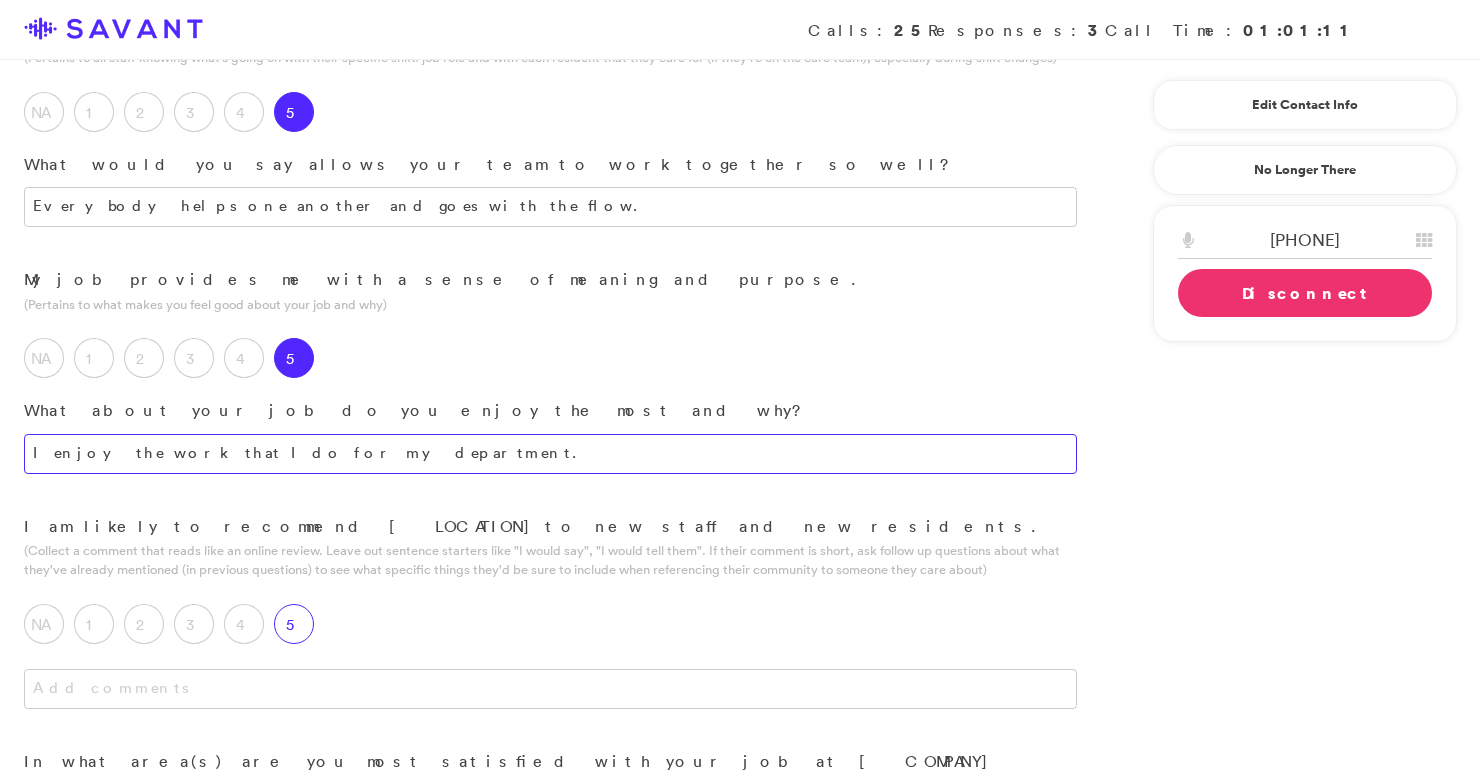 type on "I enjoy the work that I do for my department." 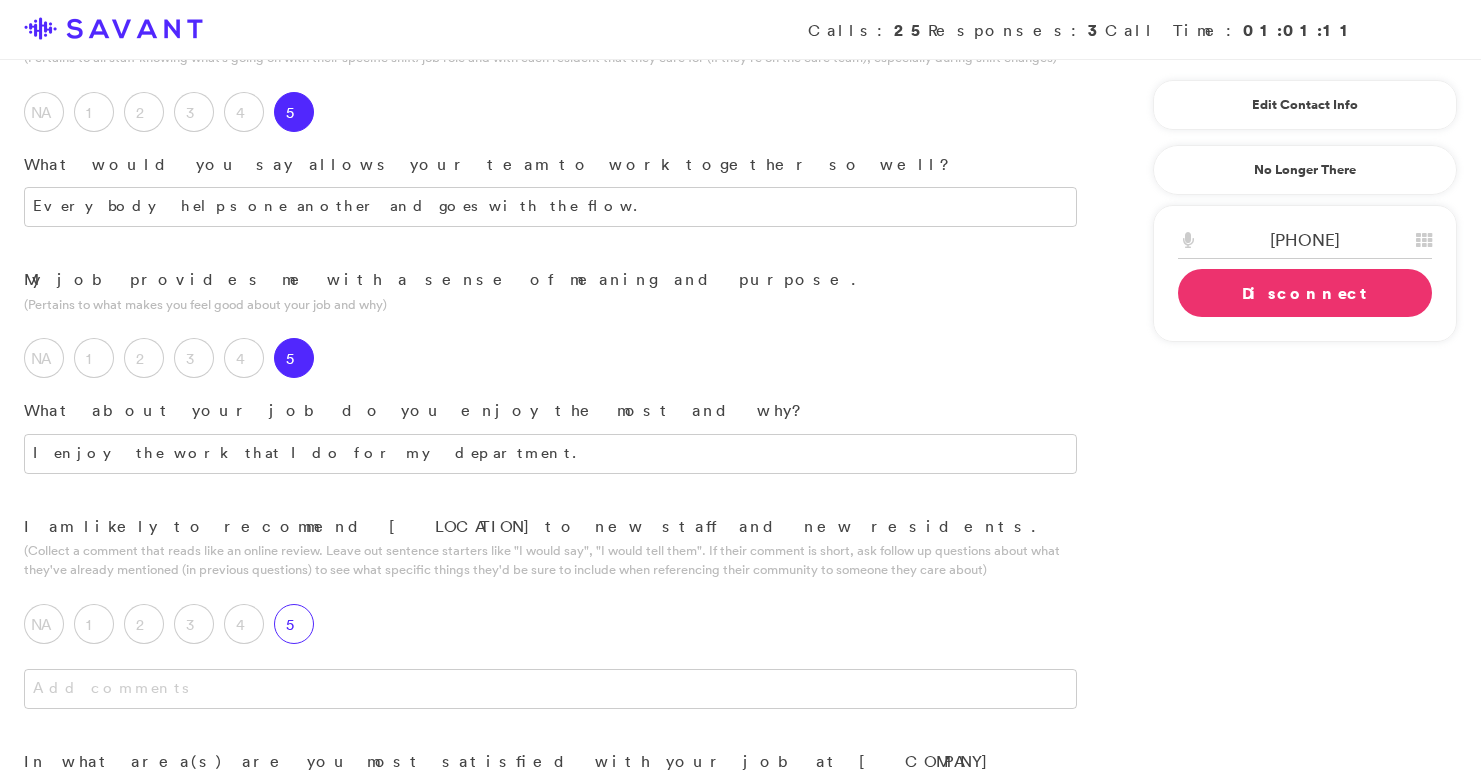 click on "5" at bounding box center [294, 624] 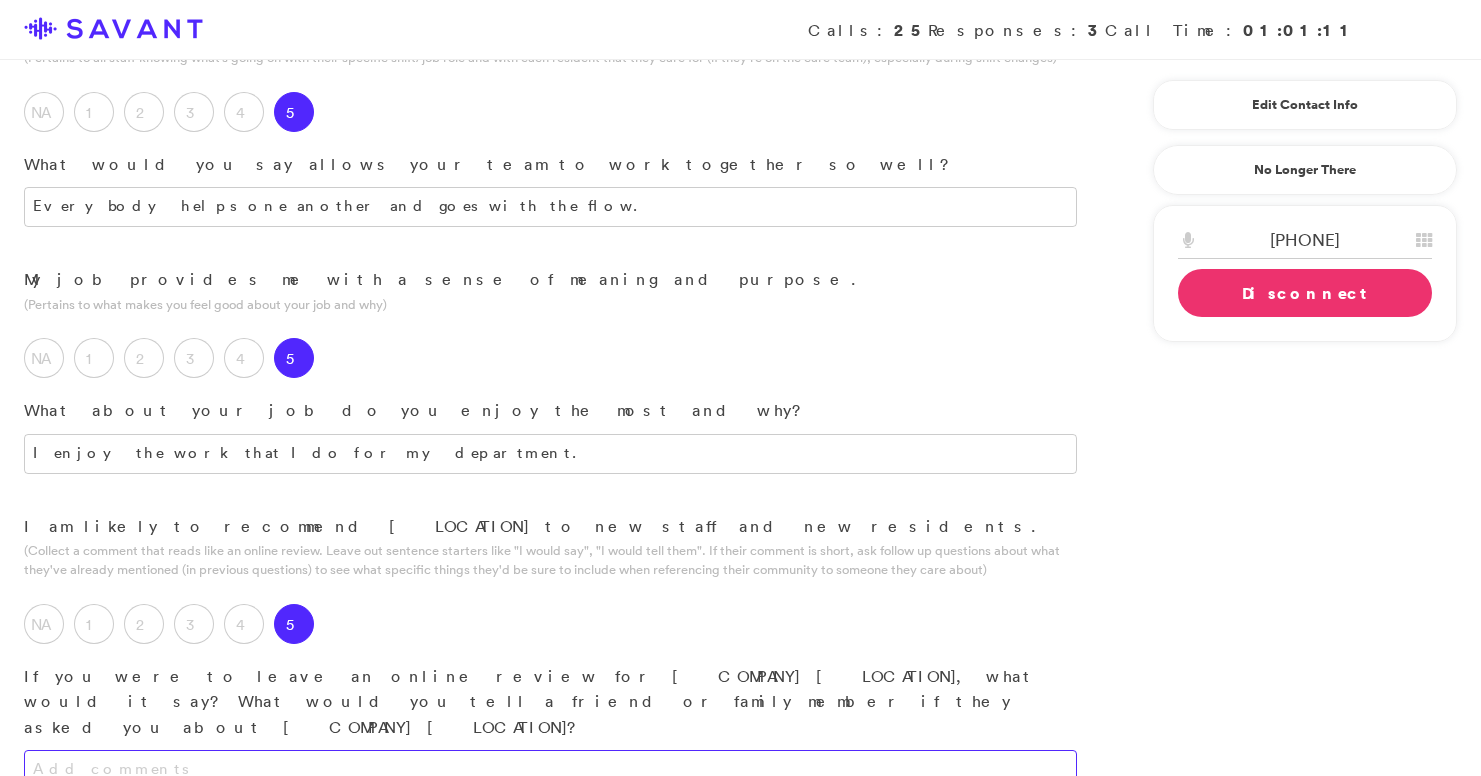 click at bounding box center (550, 770) 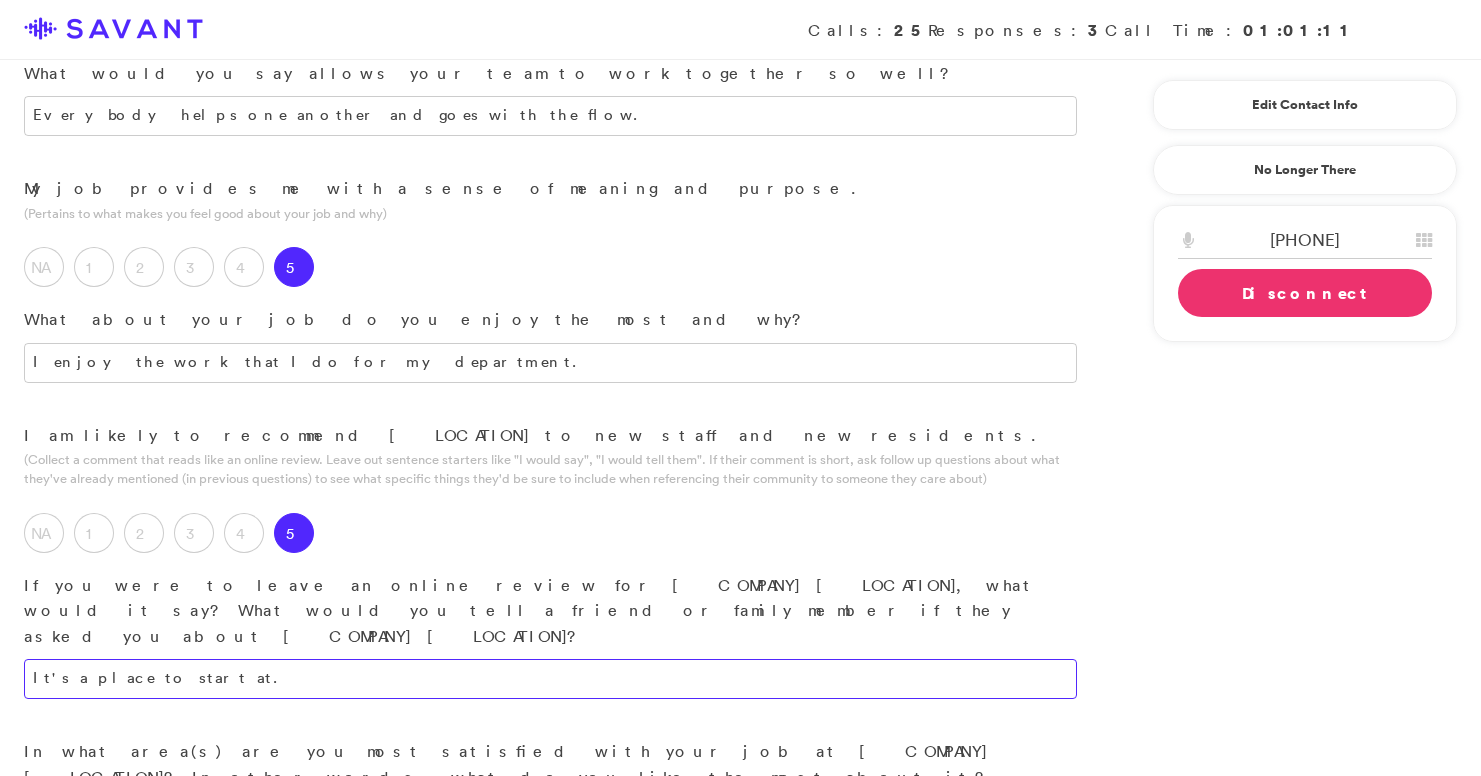 scroll, scrollTop: 2217, scrollLeft: 0, axis: vertical 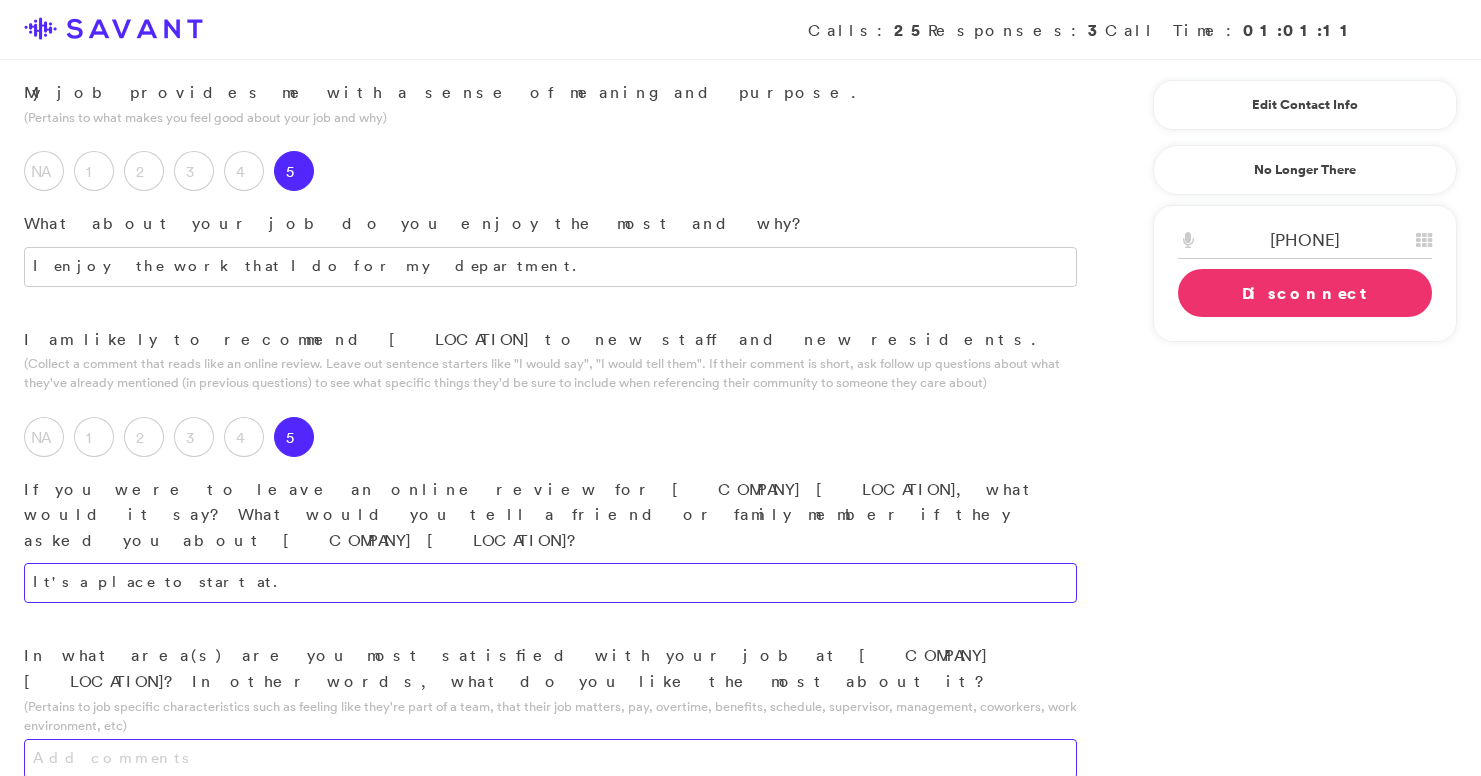 type on "It's a place to start at." 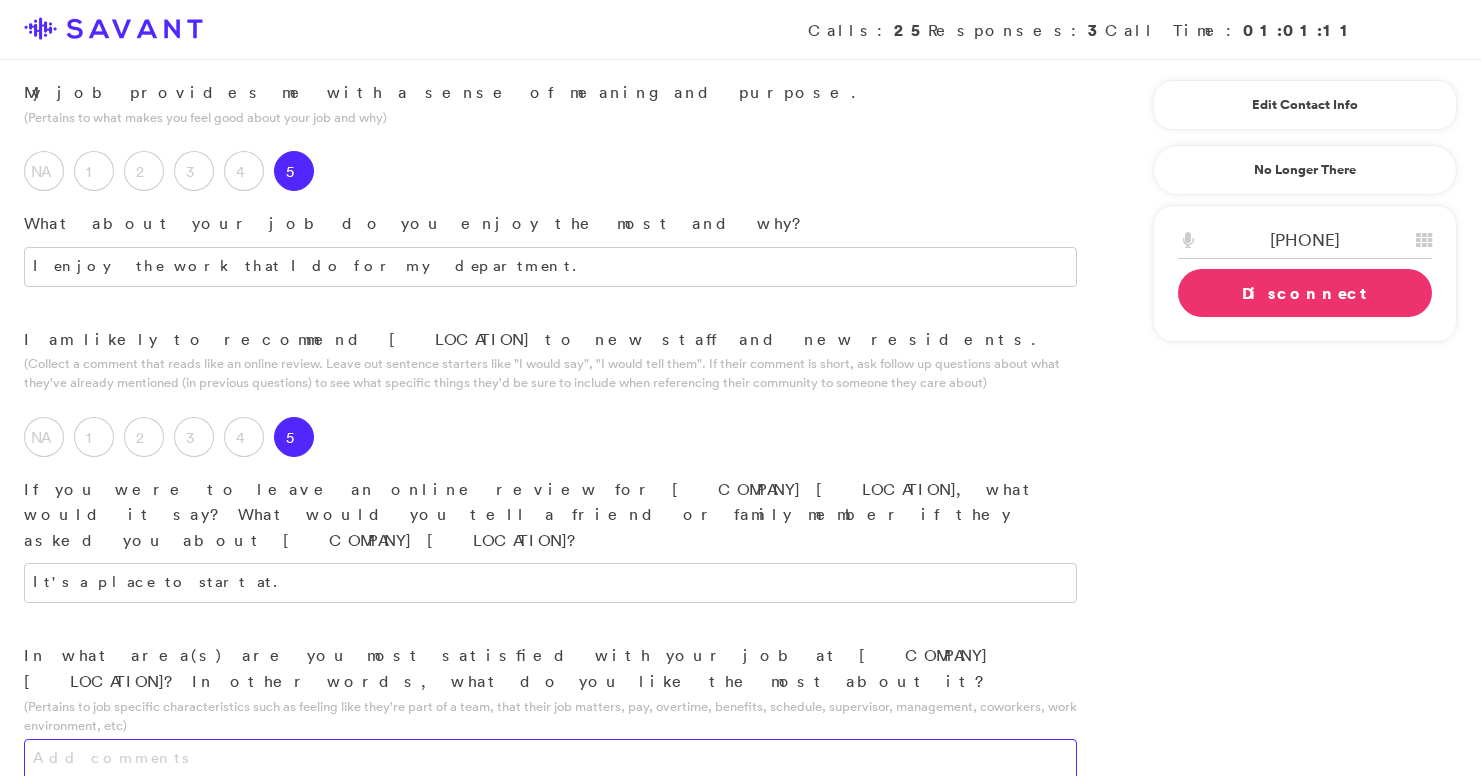 click at bounding box center (550, 759) 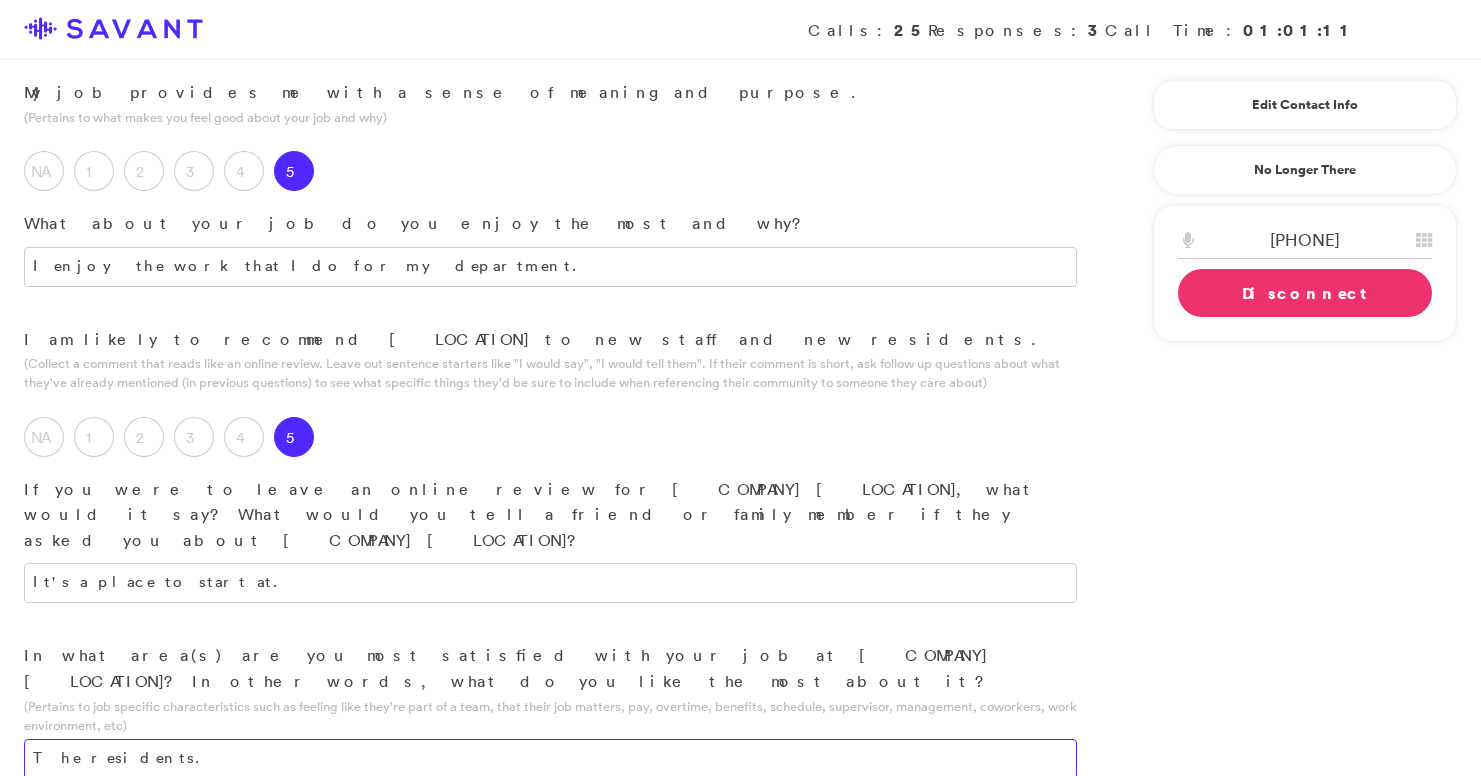 type on "The residents." 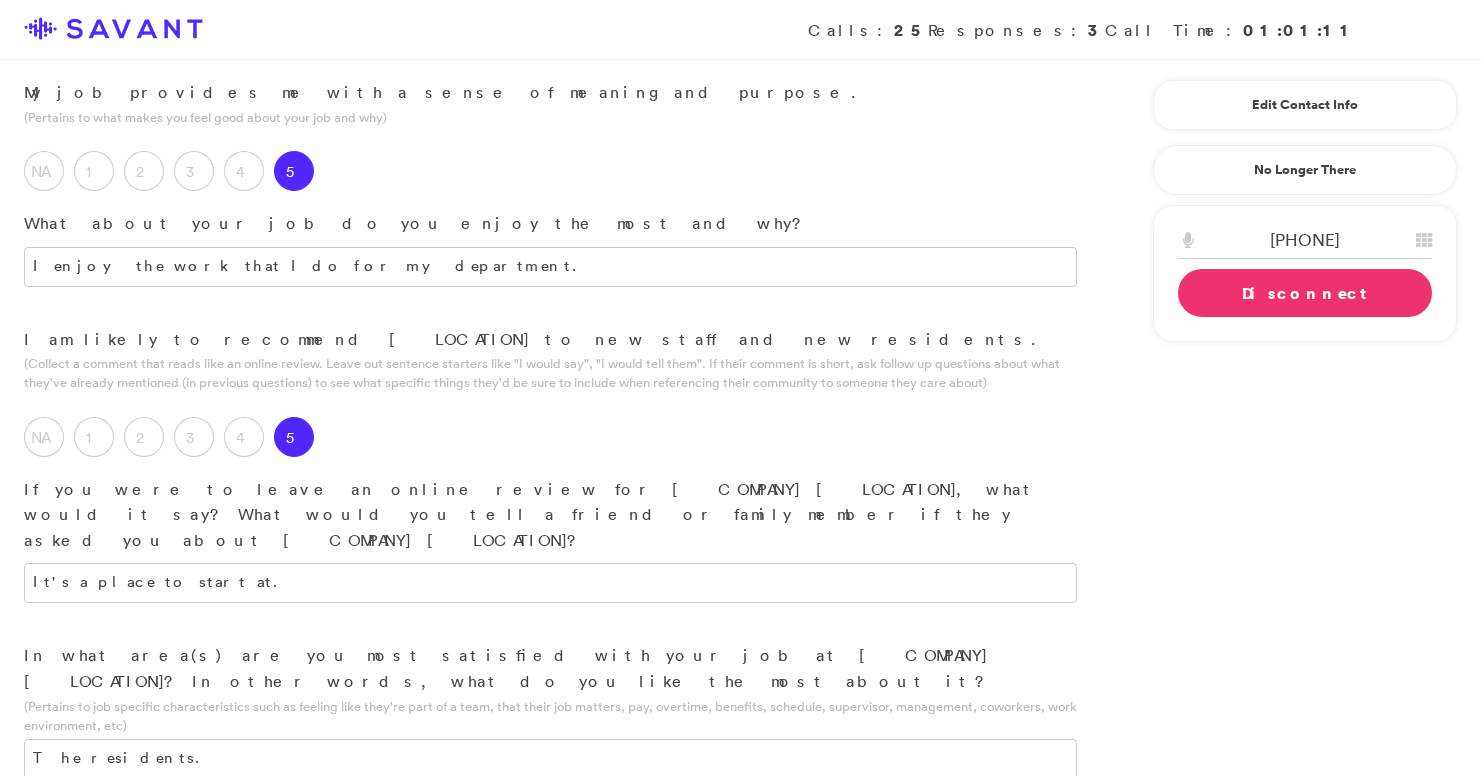 click at bounding box center [550, 867] 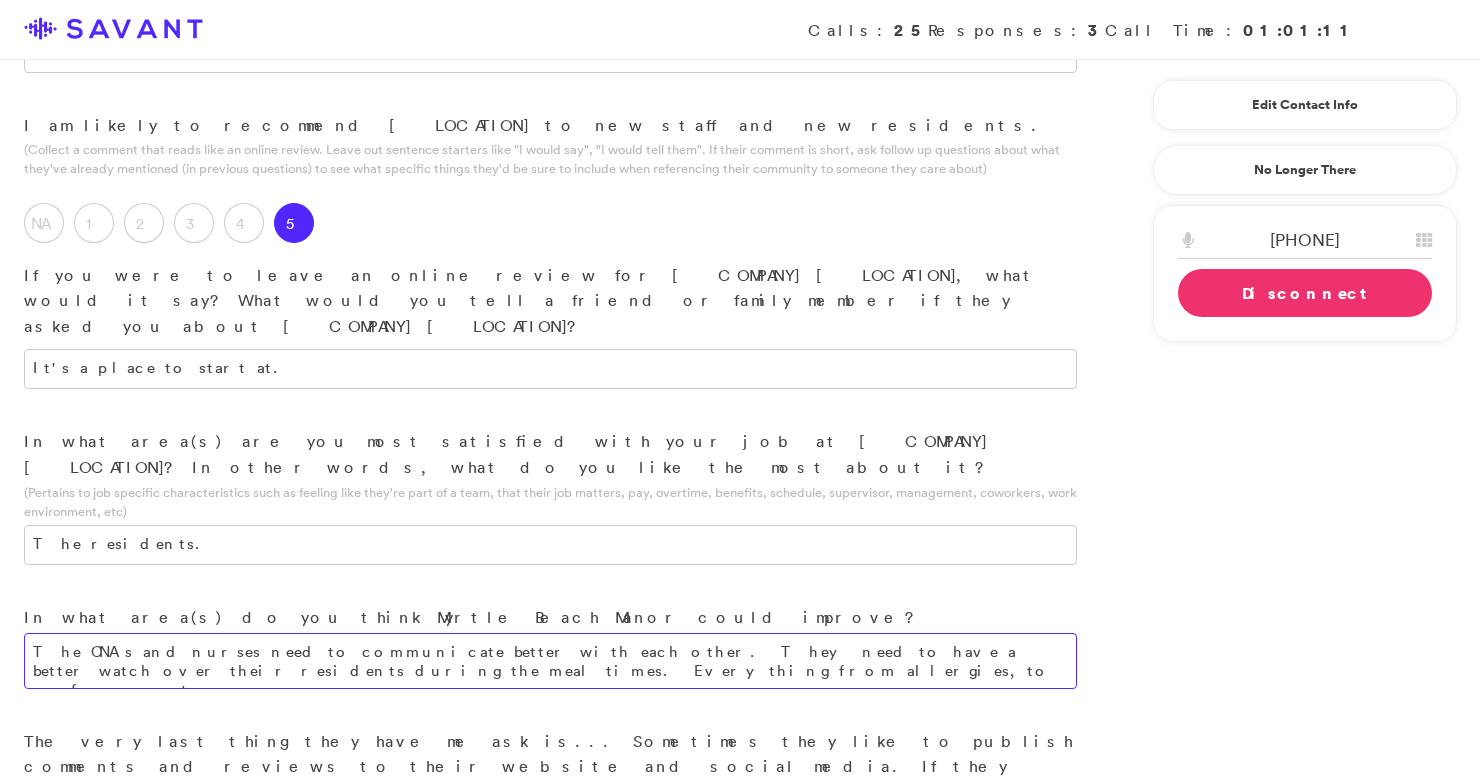 scroll, scrollTop: 2451, scrollLeft: 0, axis: vertical 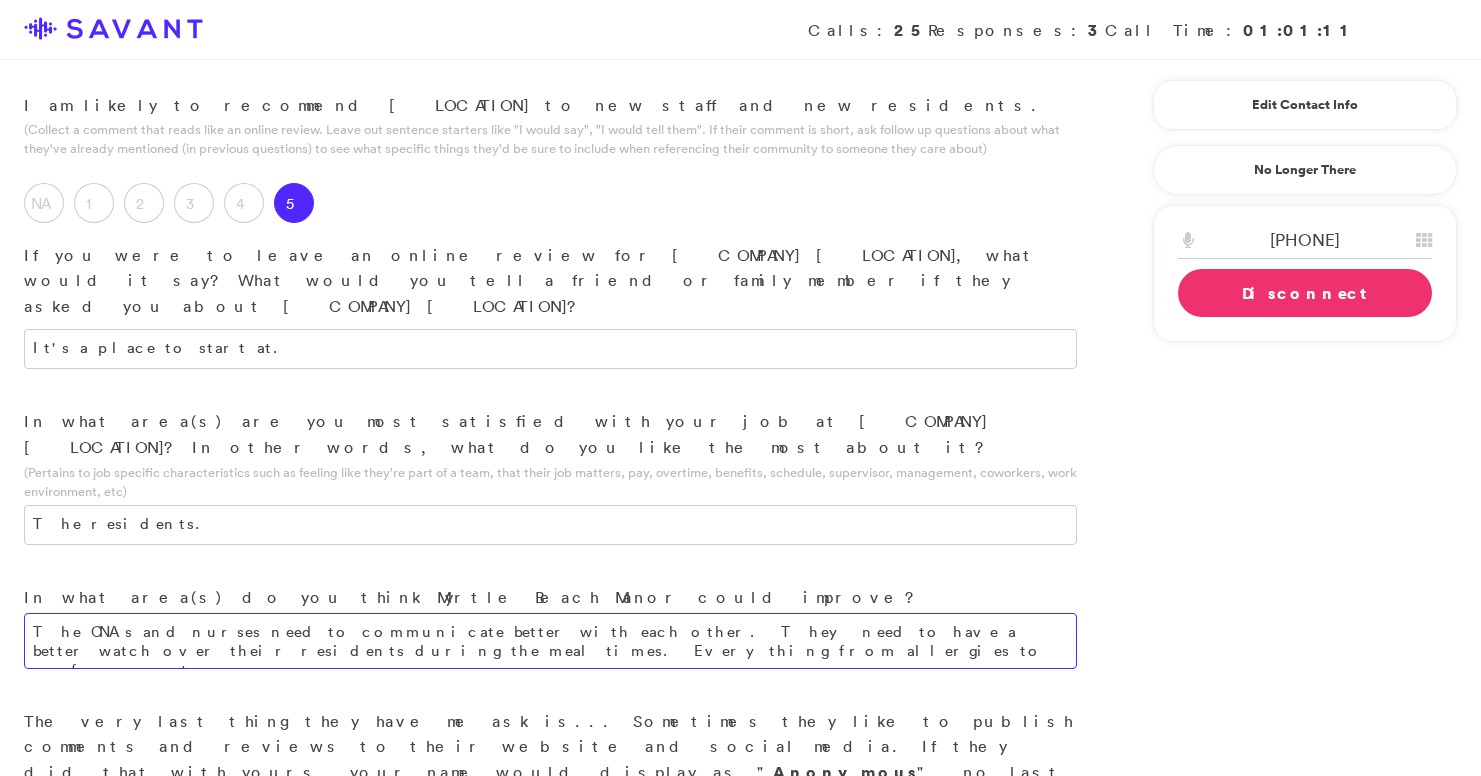 type on "The CNAs and nurses need to communicate better with each other. They need to have a better watch over their residents during the meal times. Everything from allergies to preferences, etc." 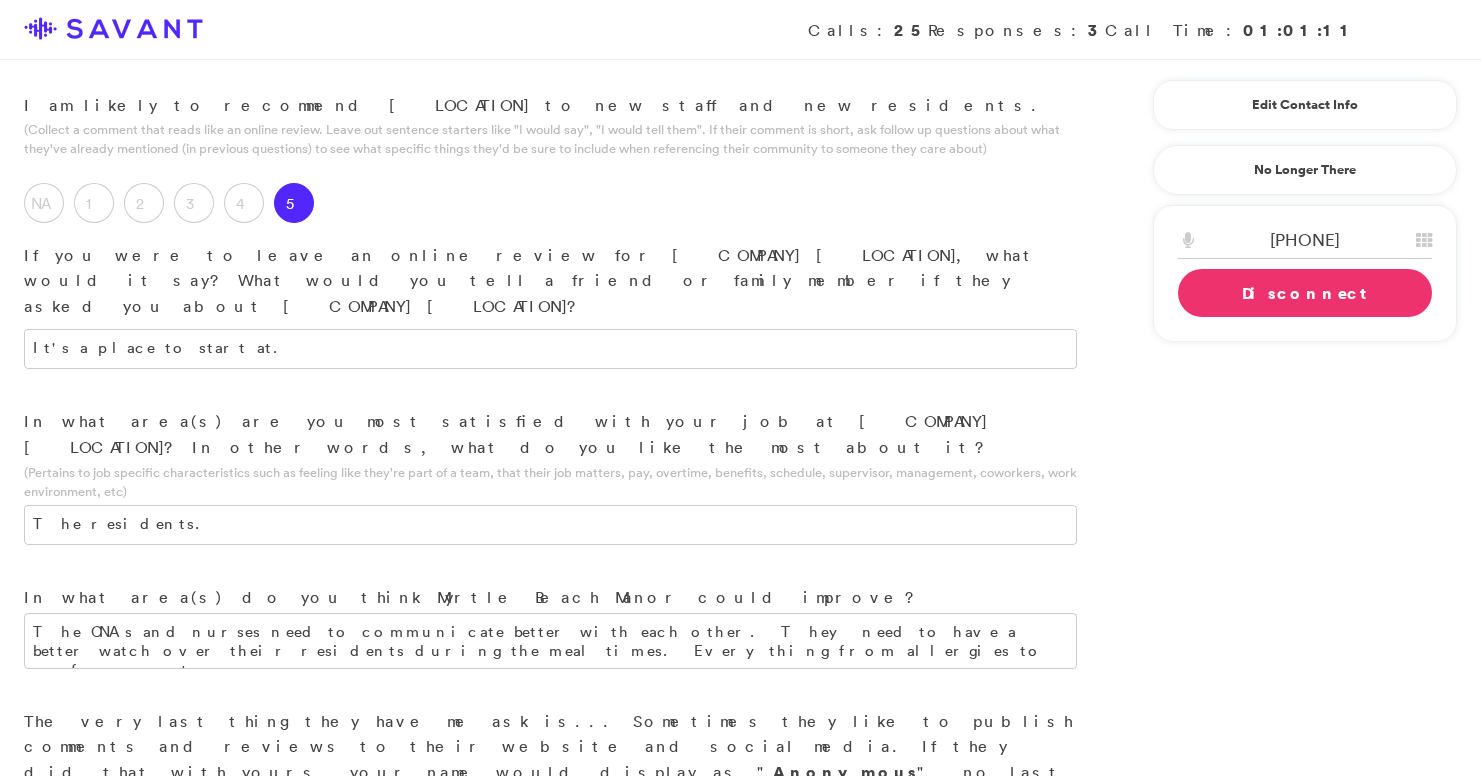 click on "Yes" at bounding box center [44, 851] 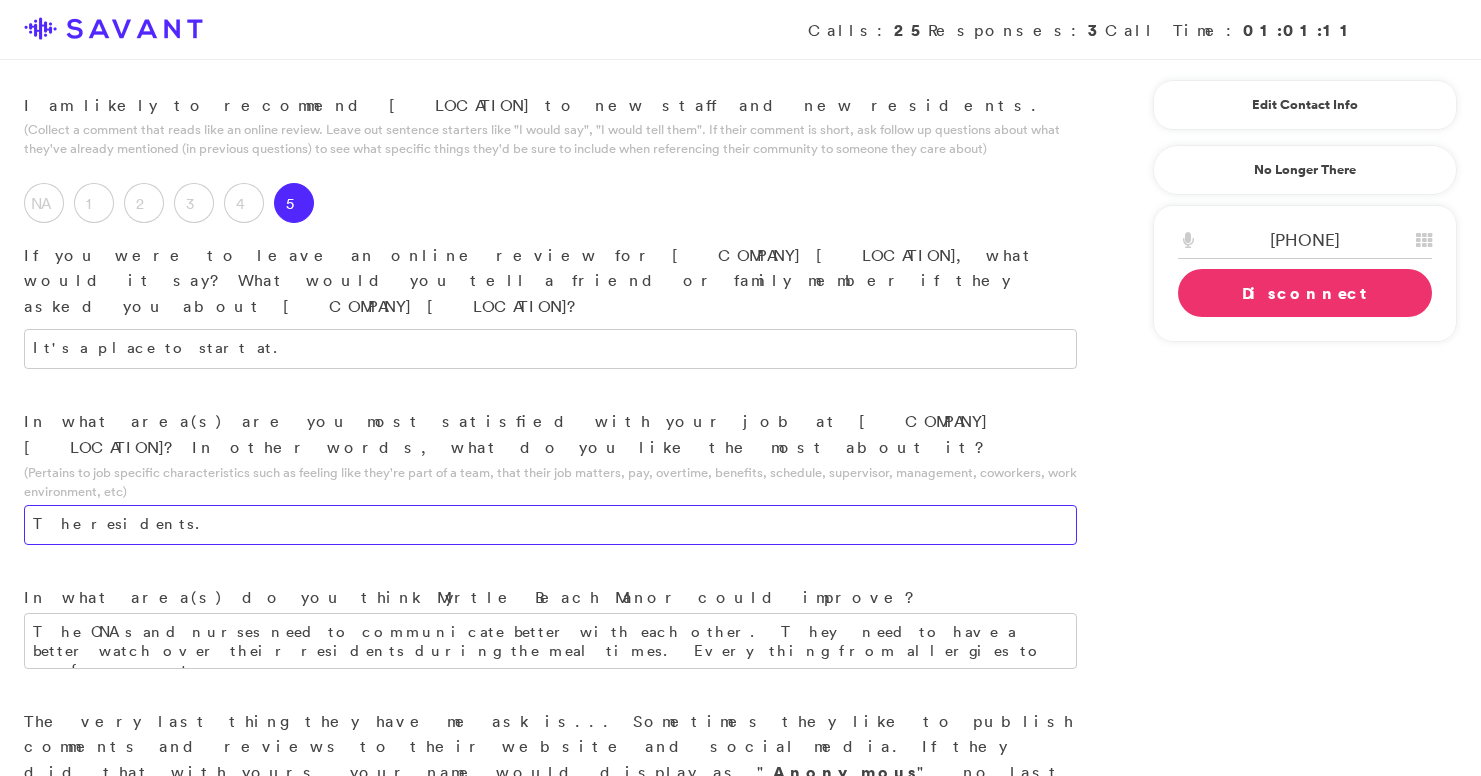 click on "The residents." at bounding box center (550, 525) 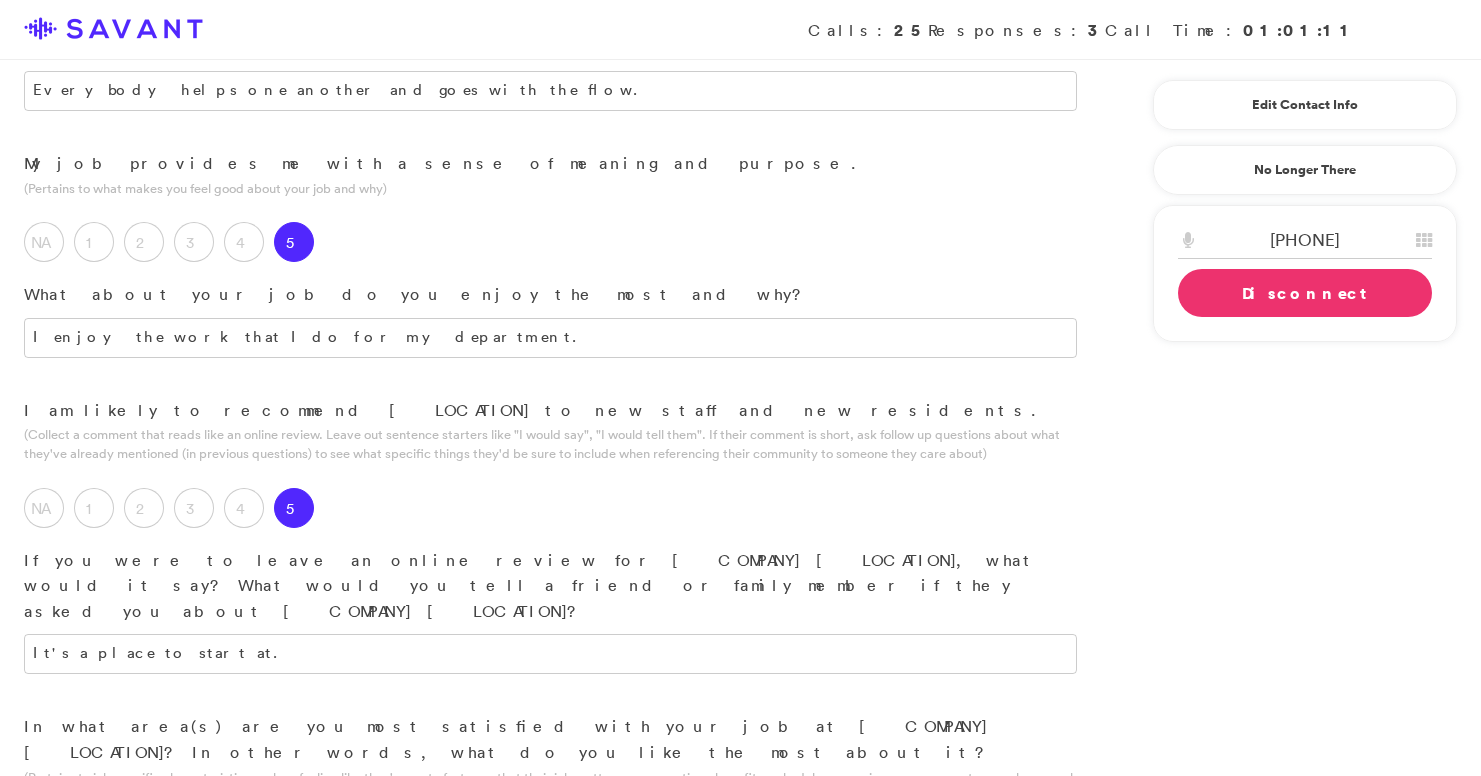scroll, scrollTop: 2505, scrollLeft: 0, axis: vertical 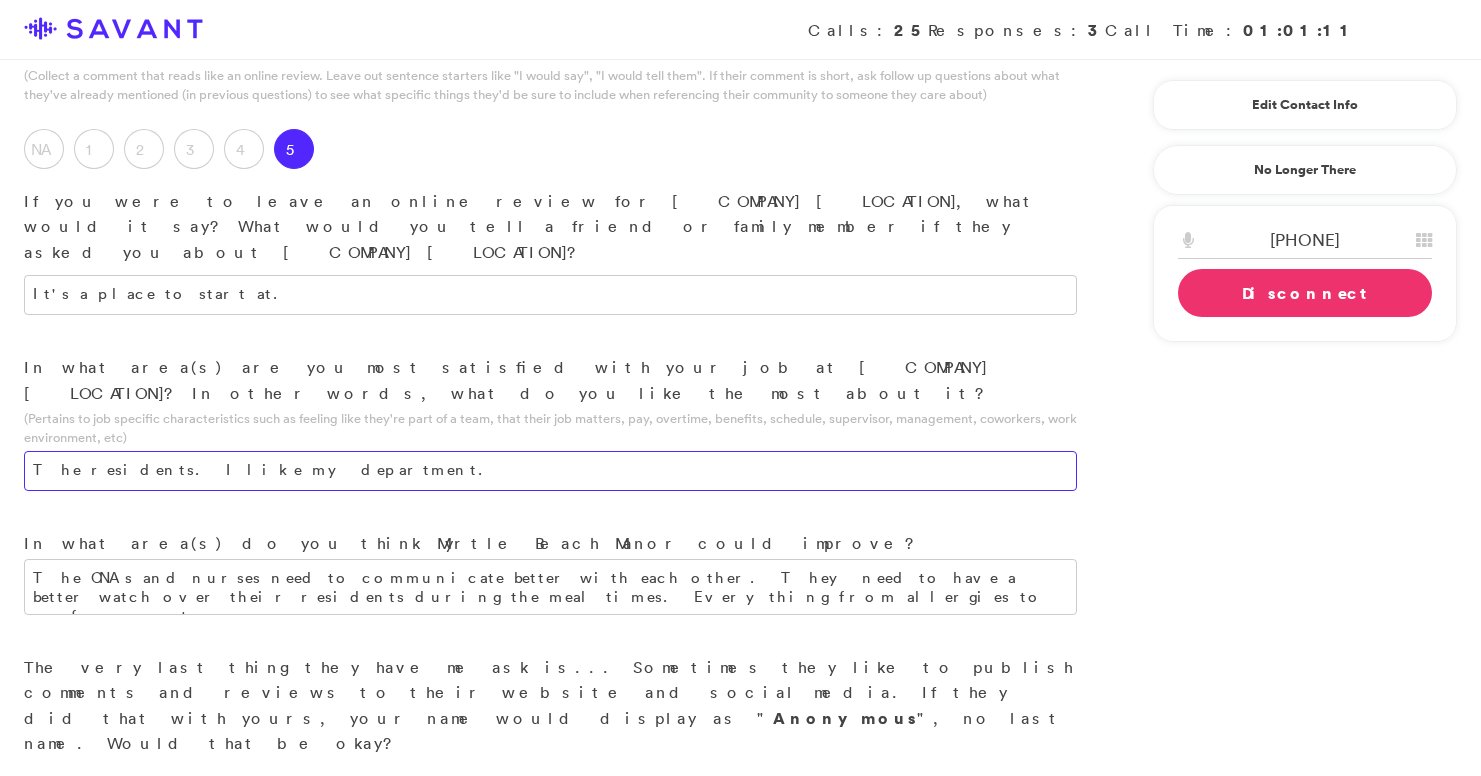 type on "The residents. I like my department." 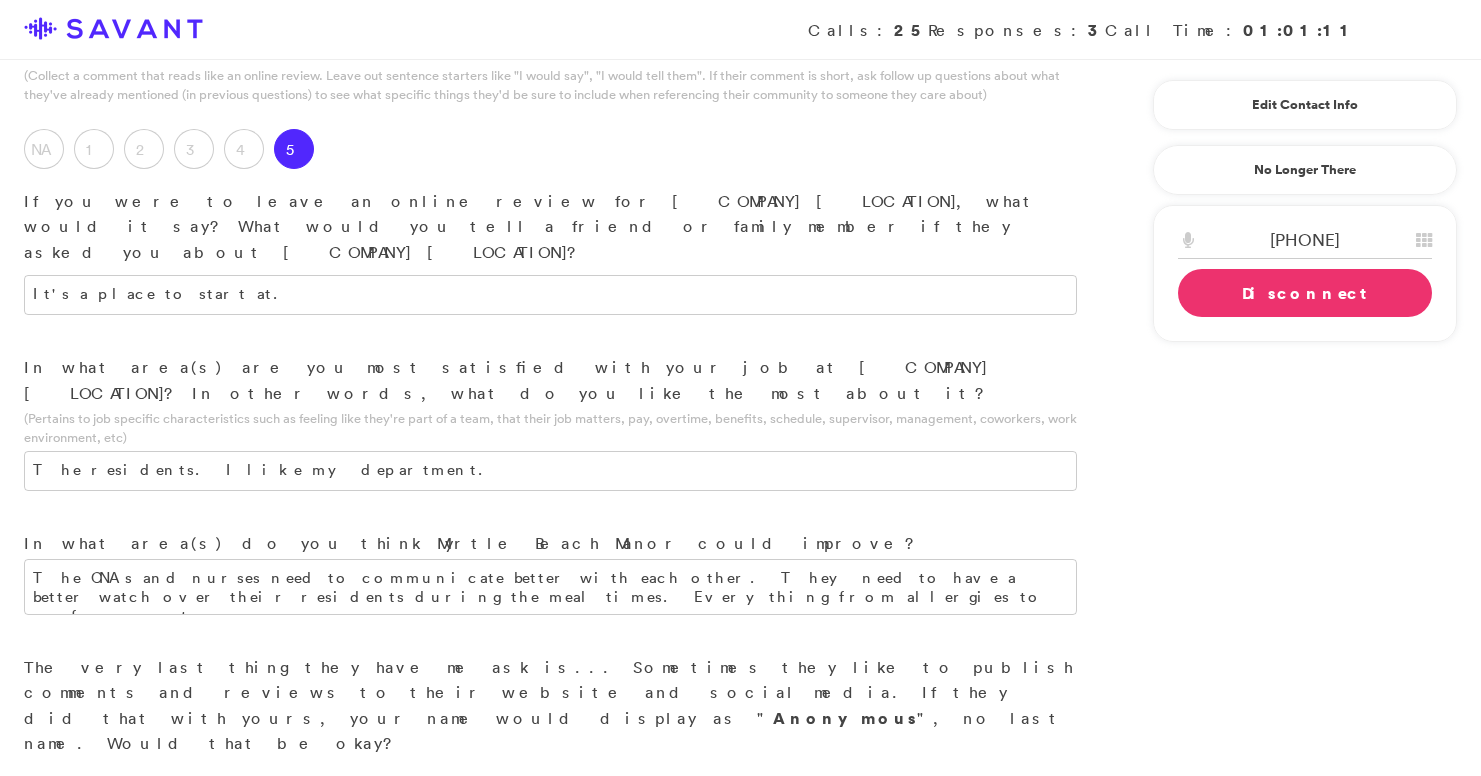 click on "Disconnect" at bounding box center [1305, 293] 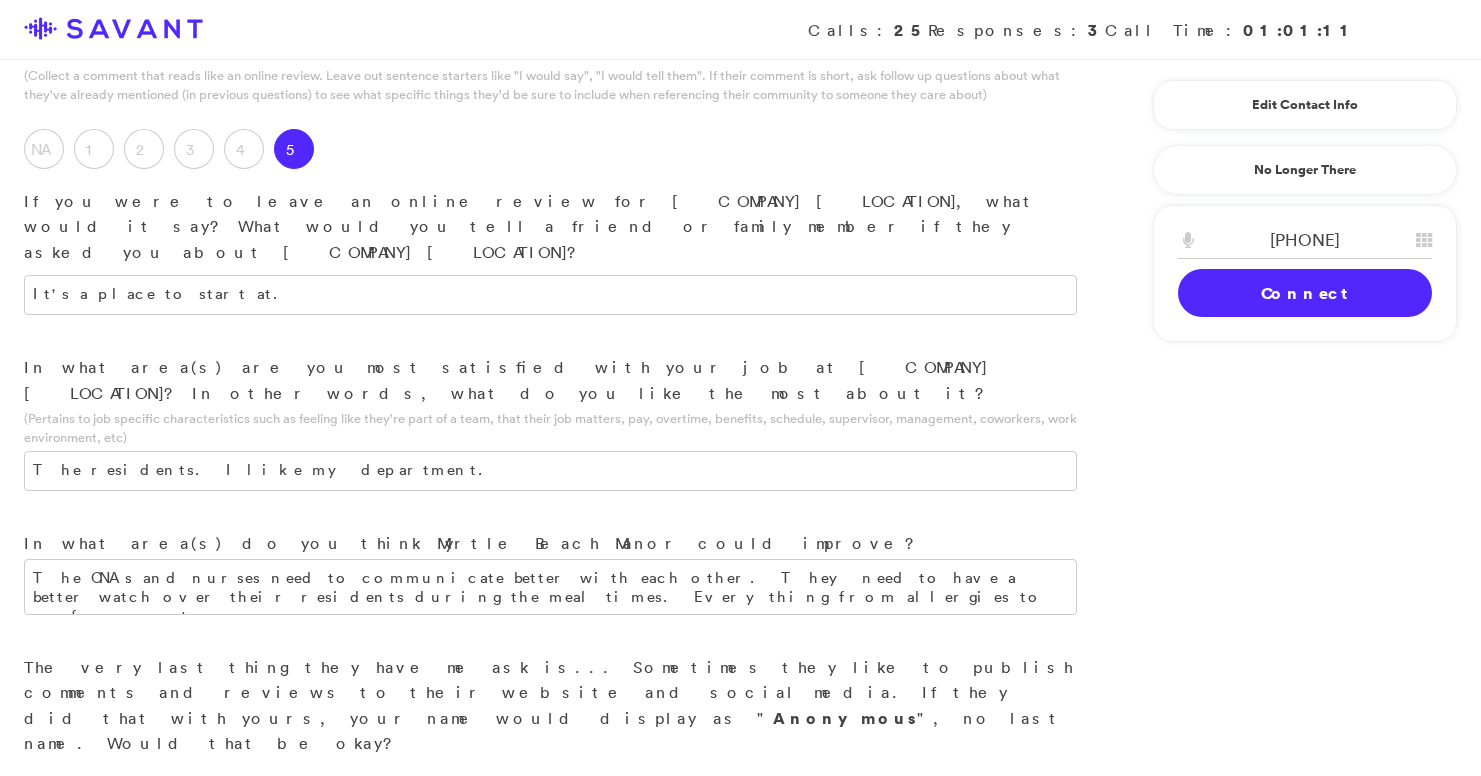 click on "Submit & Next" at bounding box center [150, 900] 